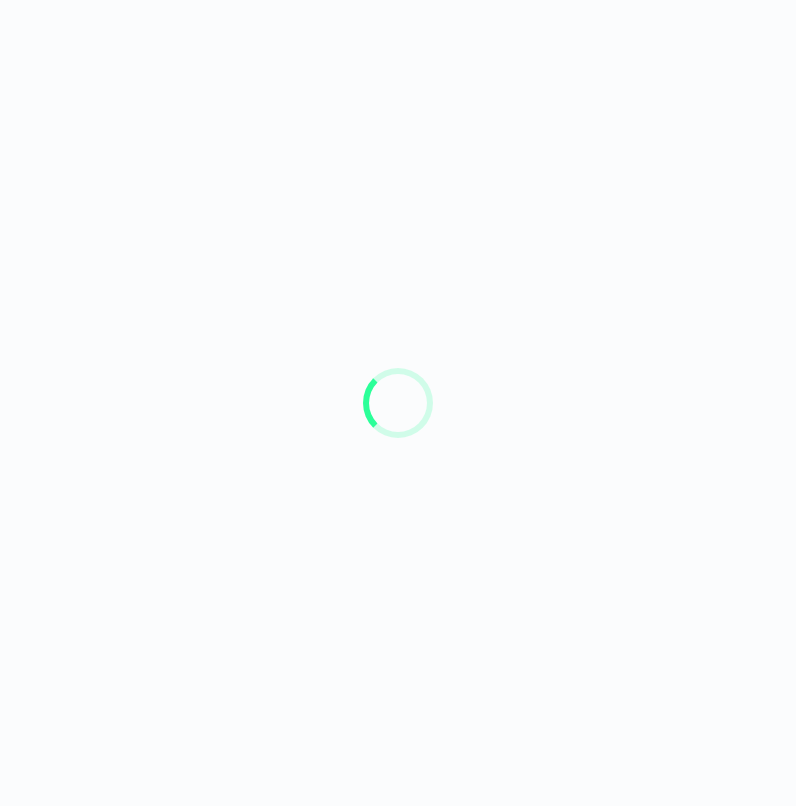 scroll, scrollTop: 0, scrollLeft: 0, axis: both 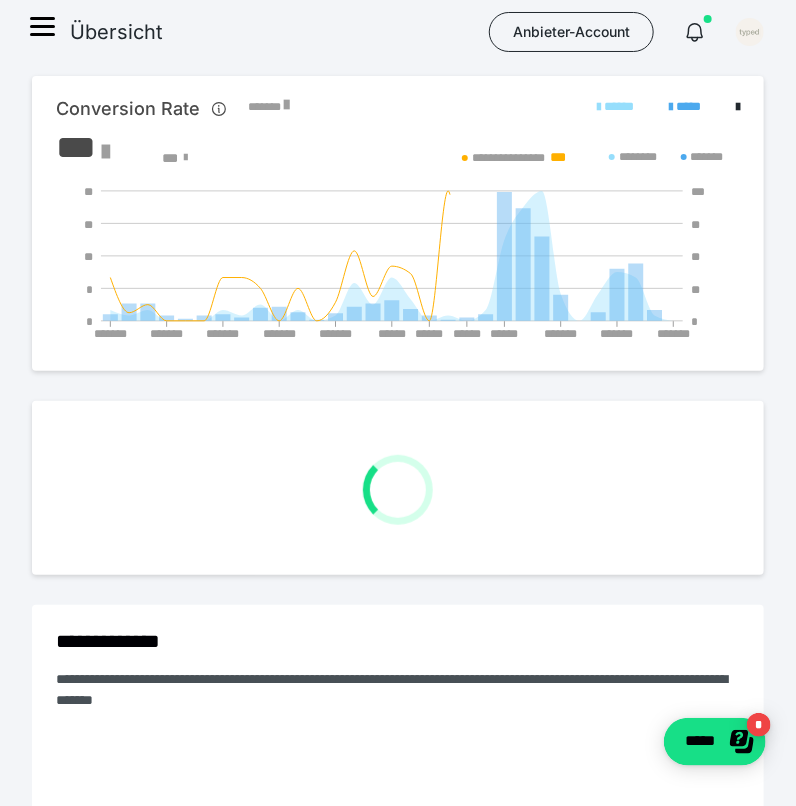 click on "Übersicht Anbieter-Account" at bounding box center [398, 32] 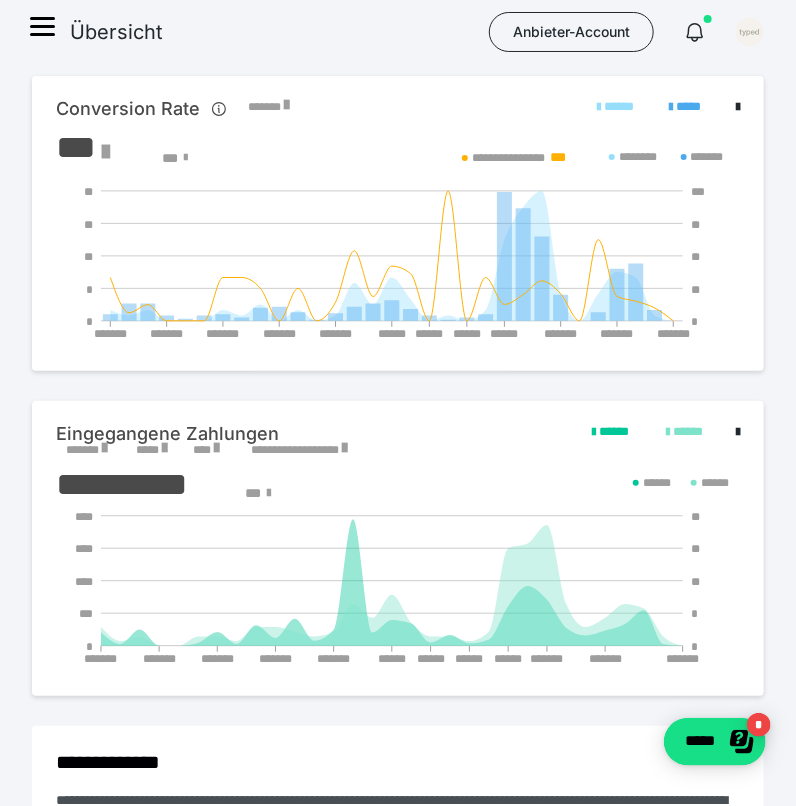 click 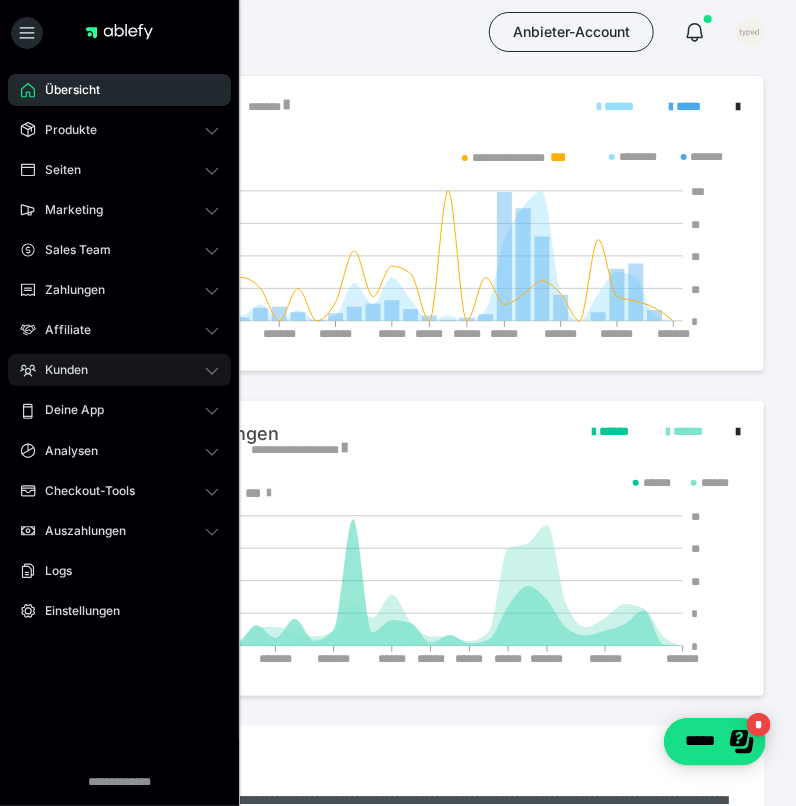 click on "Kunden" at bounding box center [119, 370] 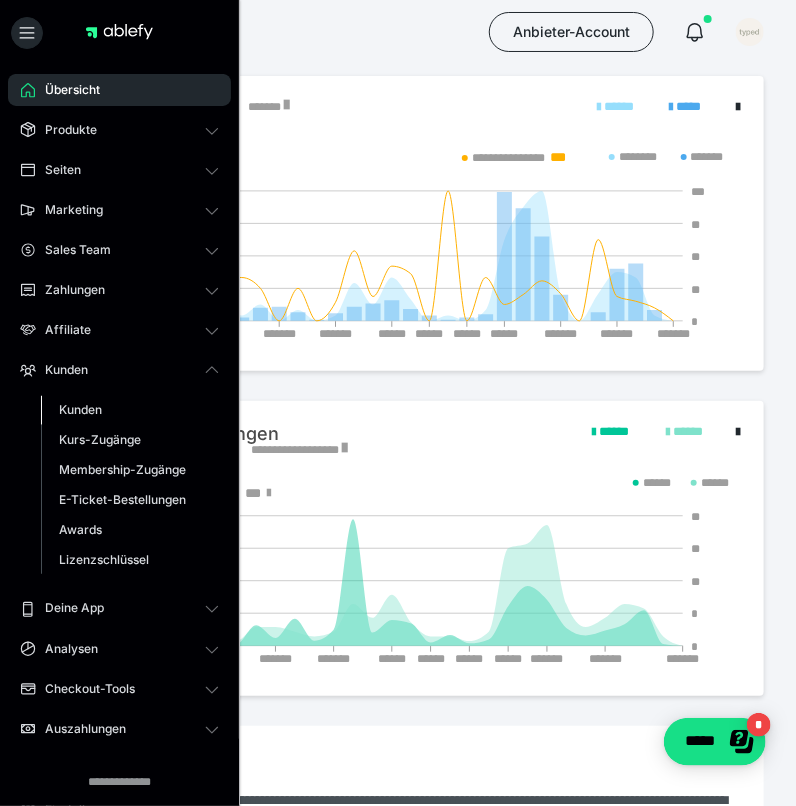 click on "Kunden" at bounding box center [130, 410] 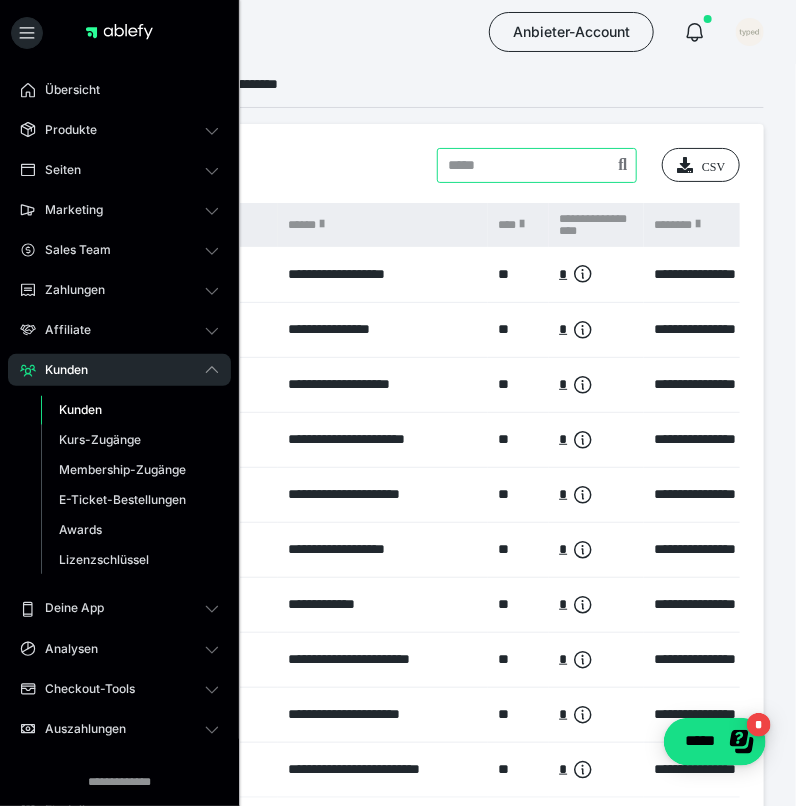 click at bounding box center [537, 165] 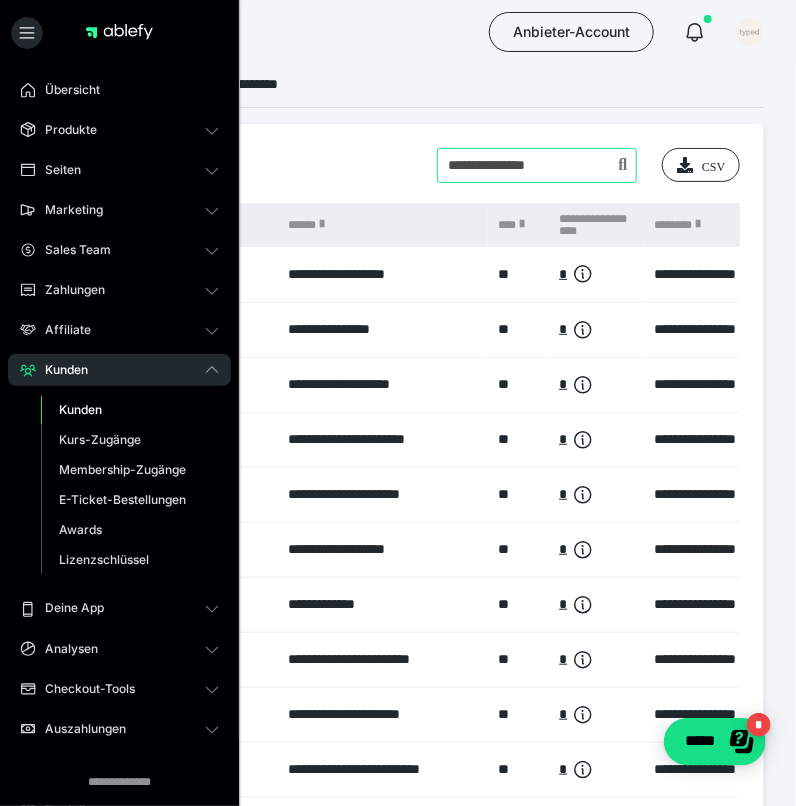 type on "**********" 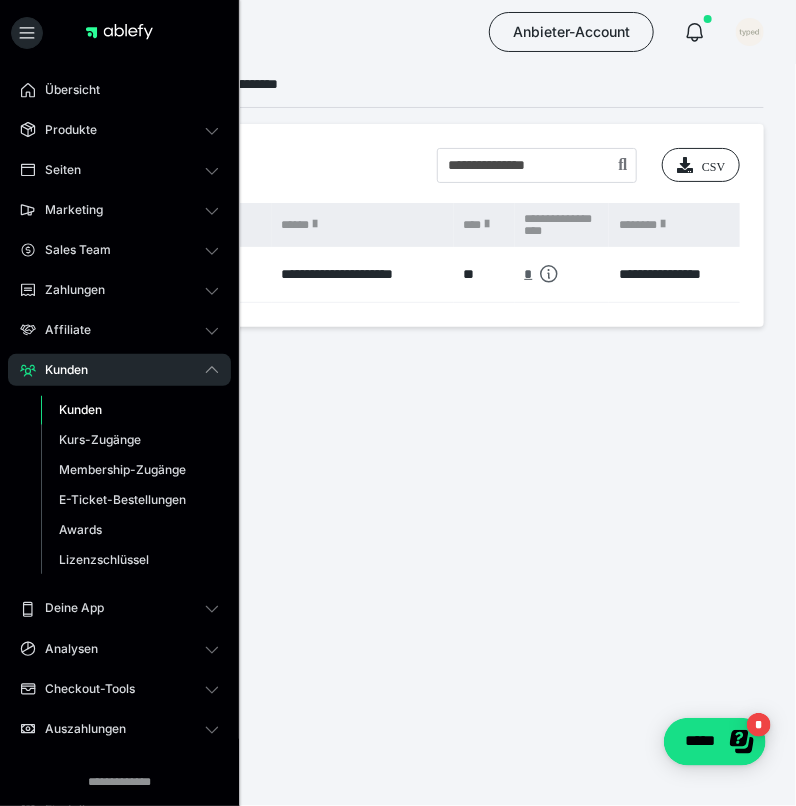 click on "*" at bounding box center (529, 274) 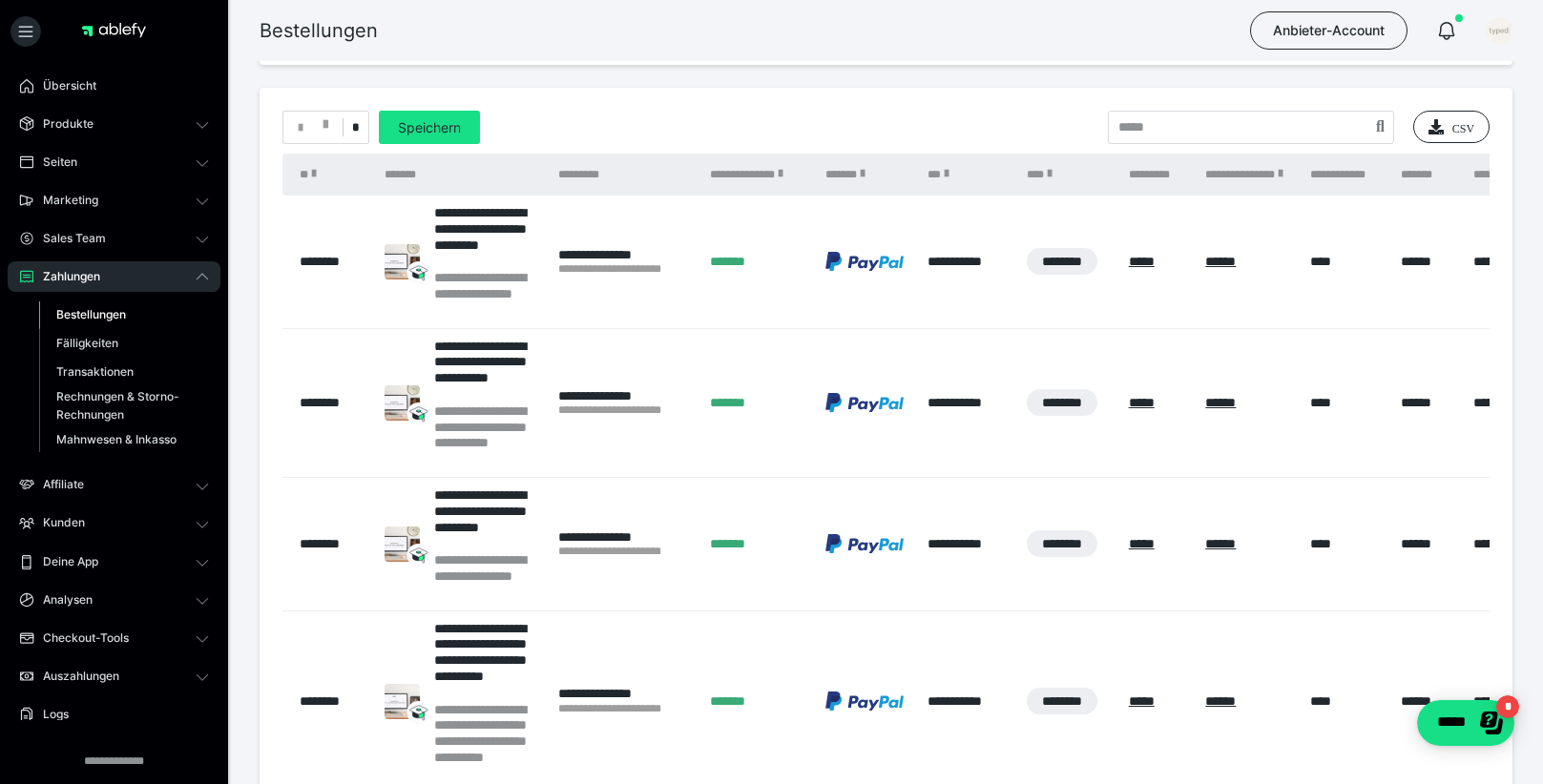 scroll, scrollTop: 91, scrollLeft: 0, axis: vertical 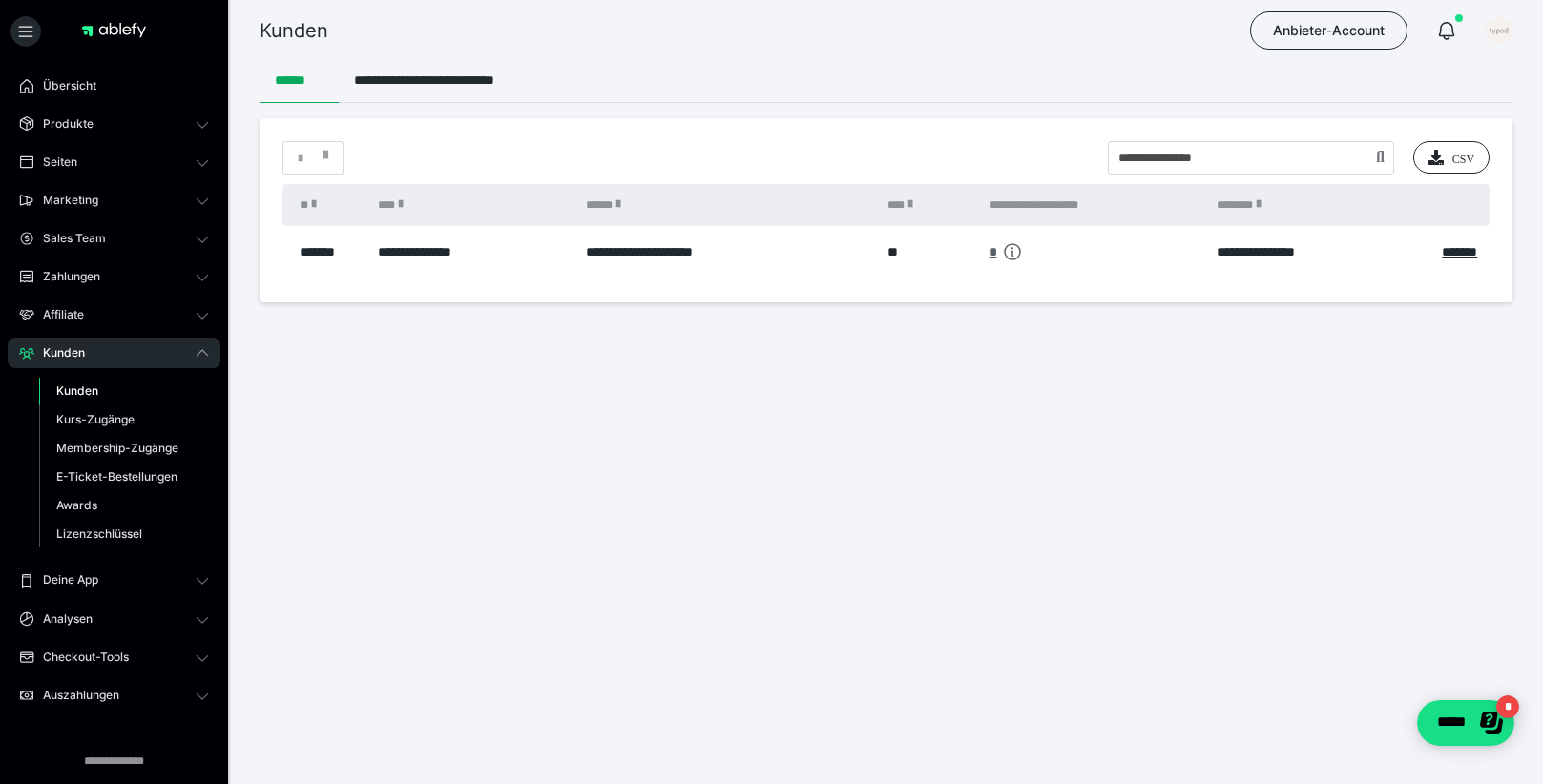 click on "*" at bounding box center (993, 252) 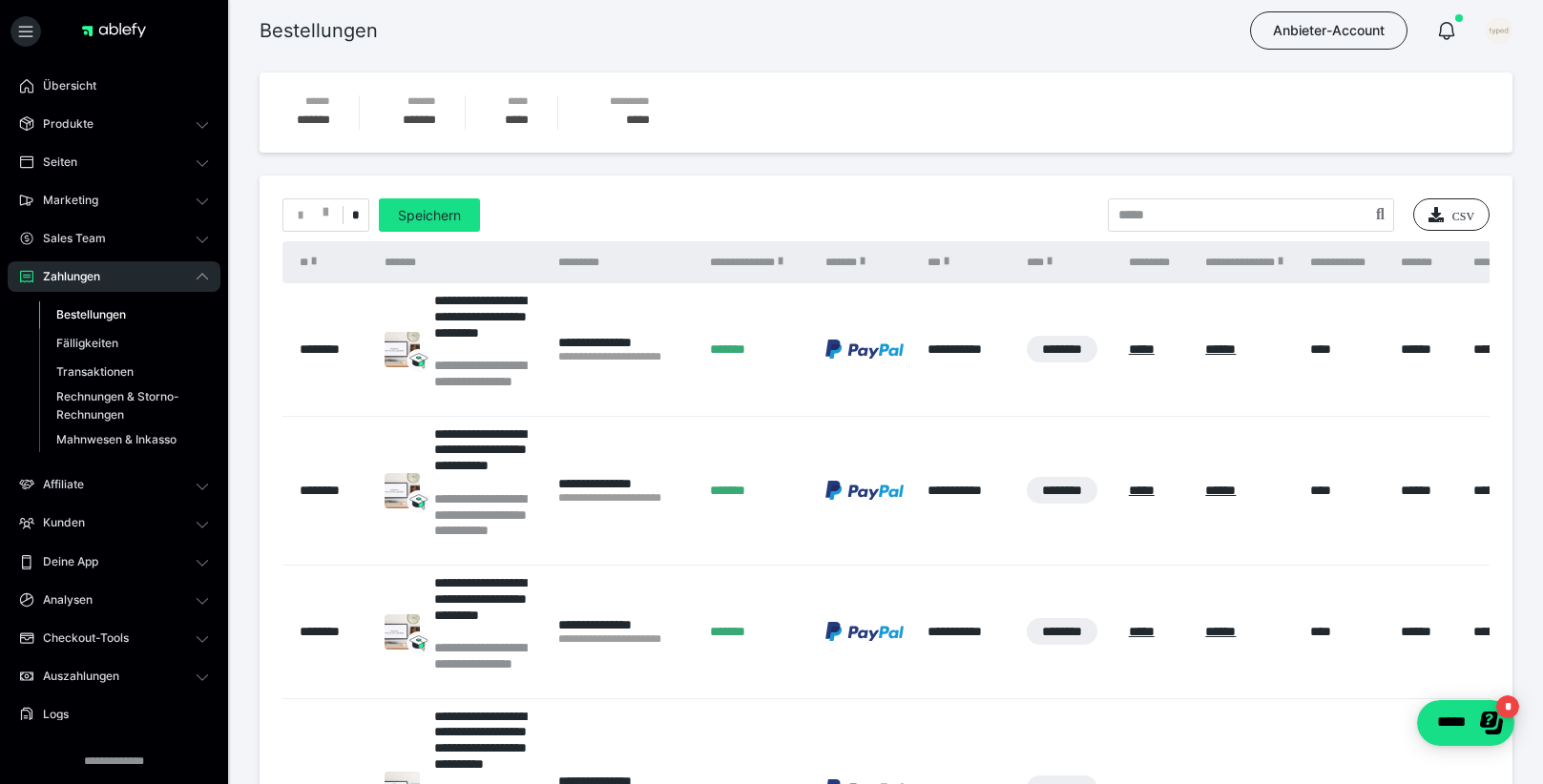 click on "*" at bounding box center (355, 216) 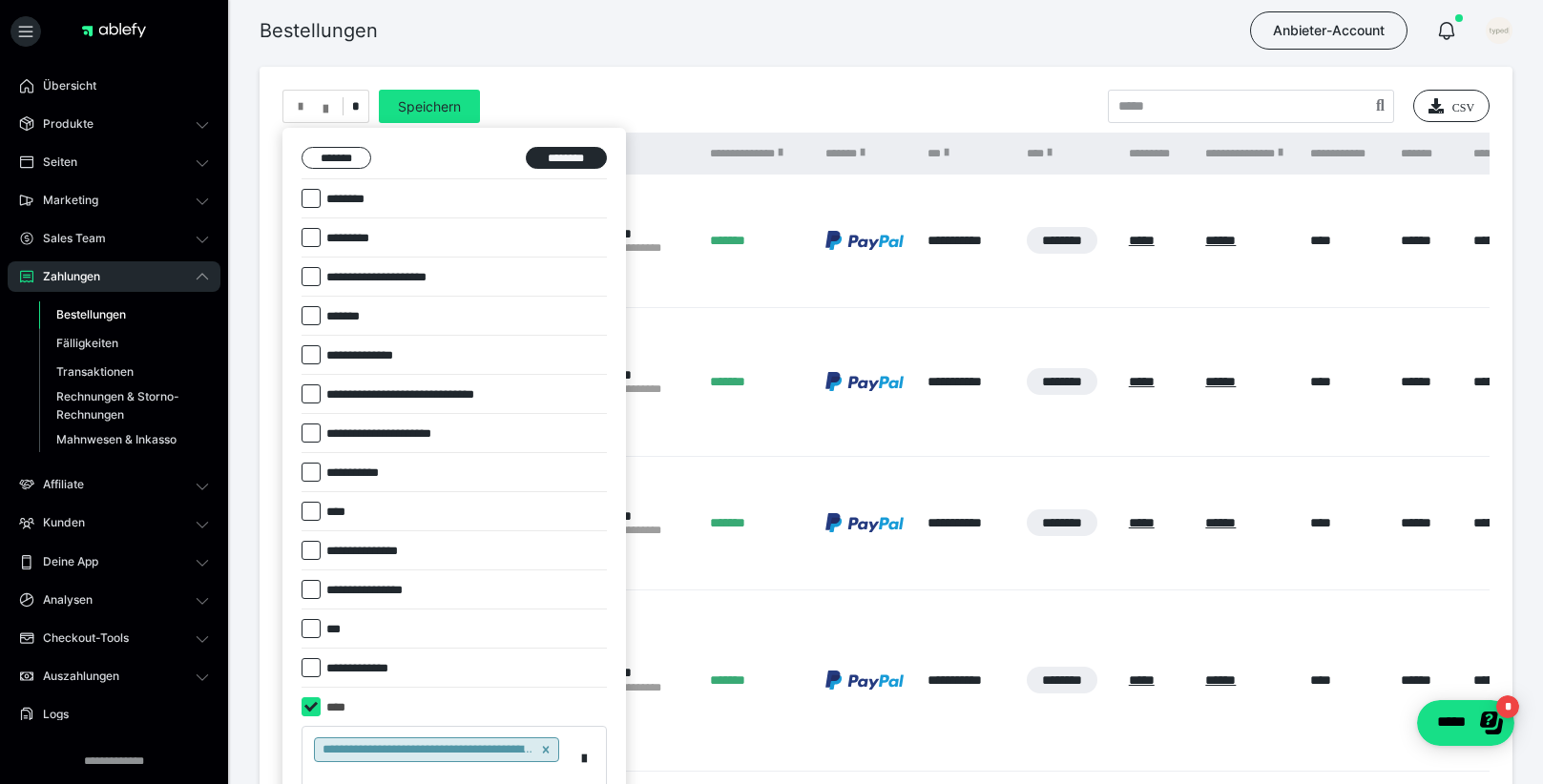 scroll, scrollTop: 110, scrollLeft: 0, axis: vertical 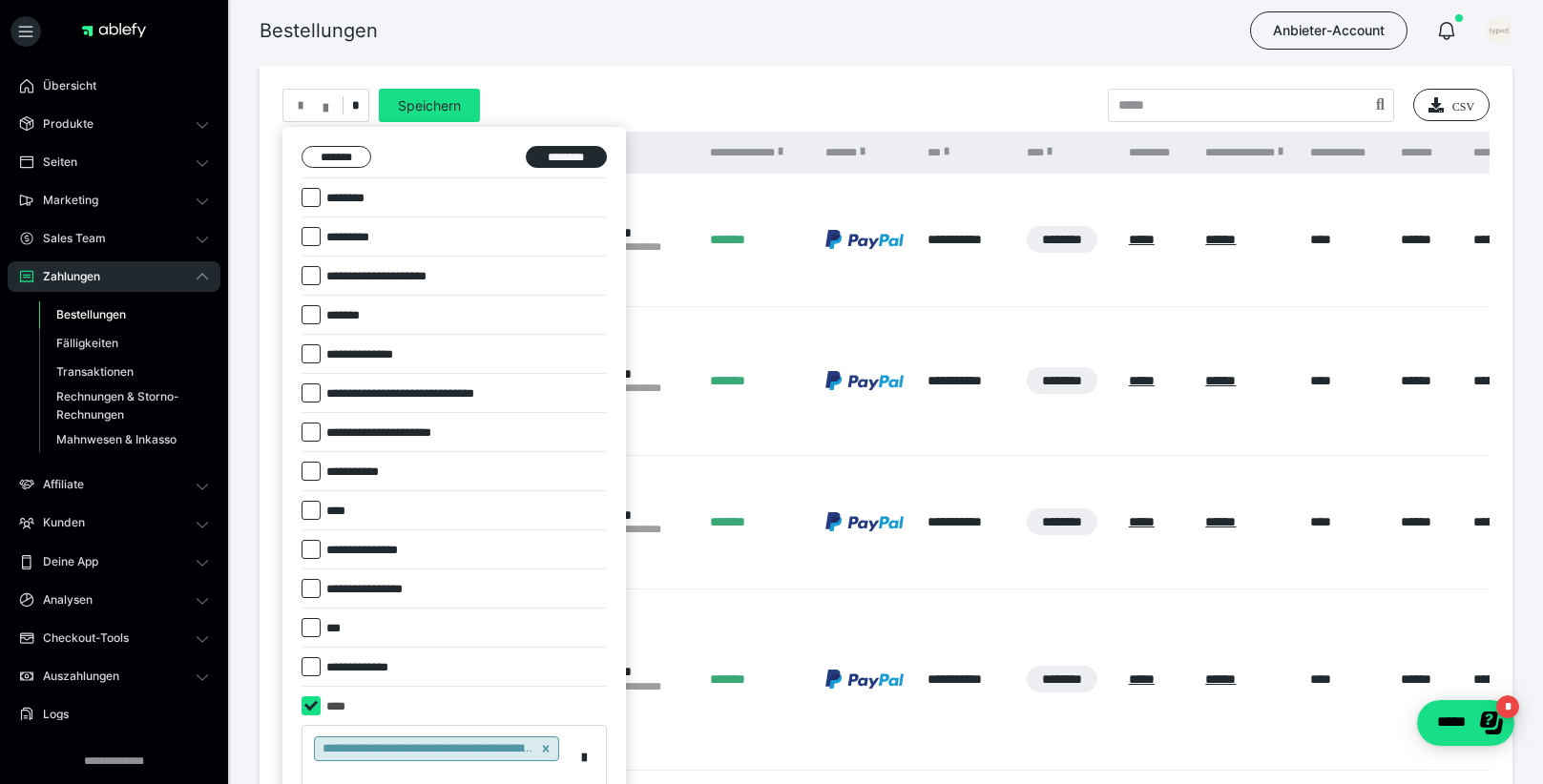 click at bounding box center [771, 392] 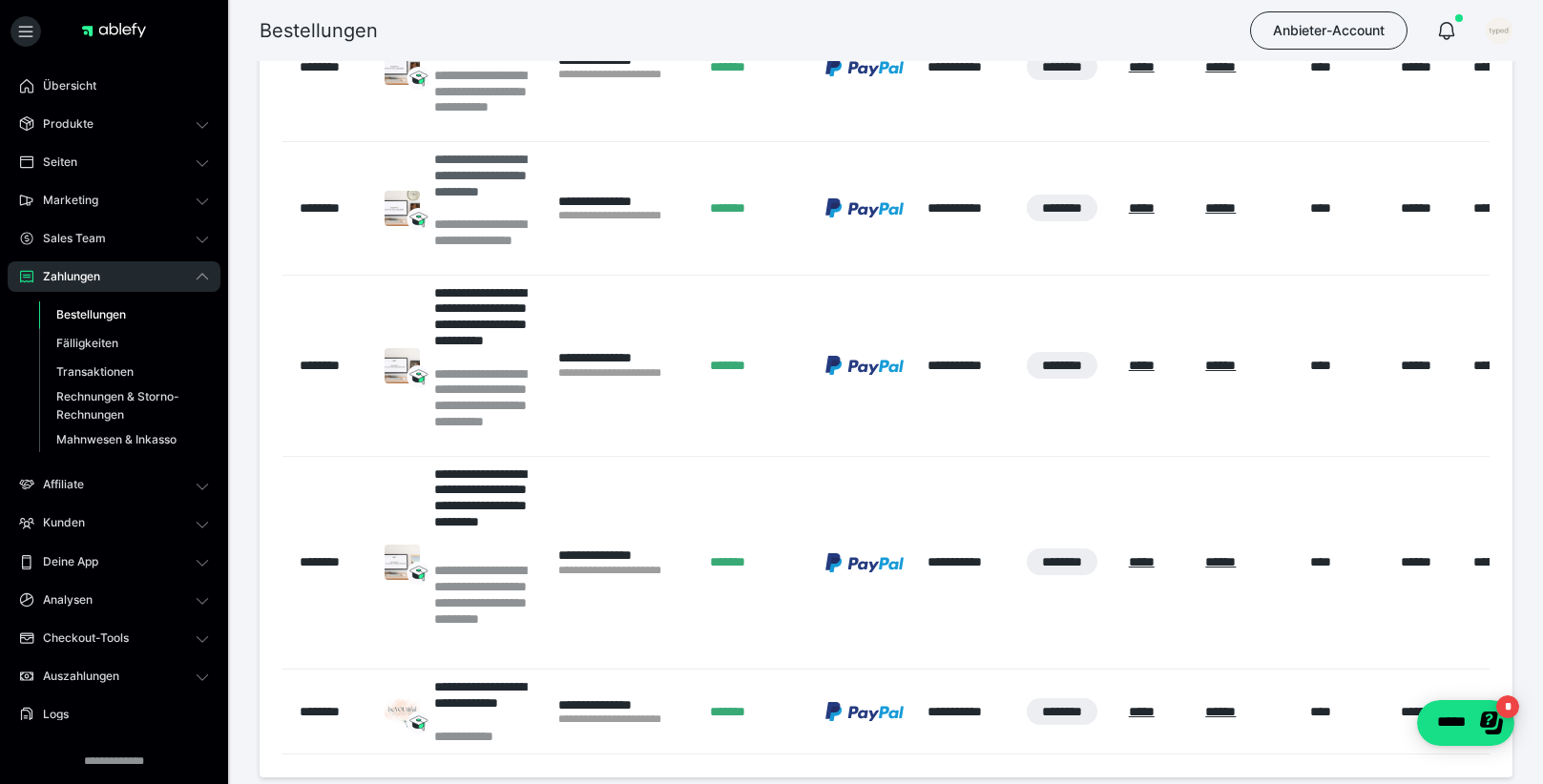 scroll, scrollTop: 432, scrollLeft: 0, axis: vertical 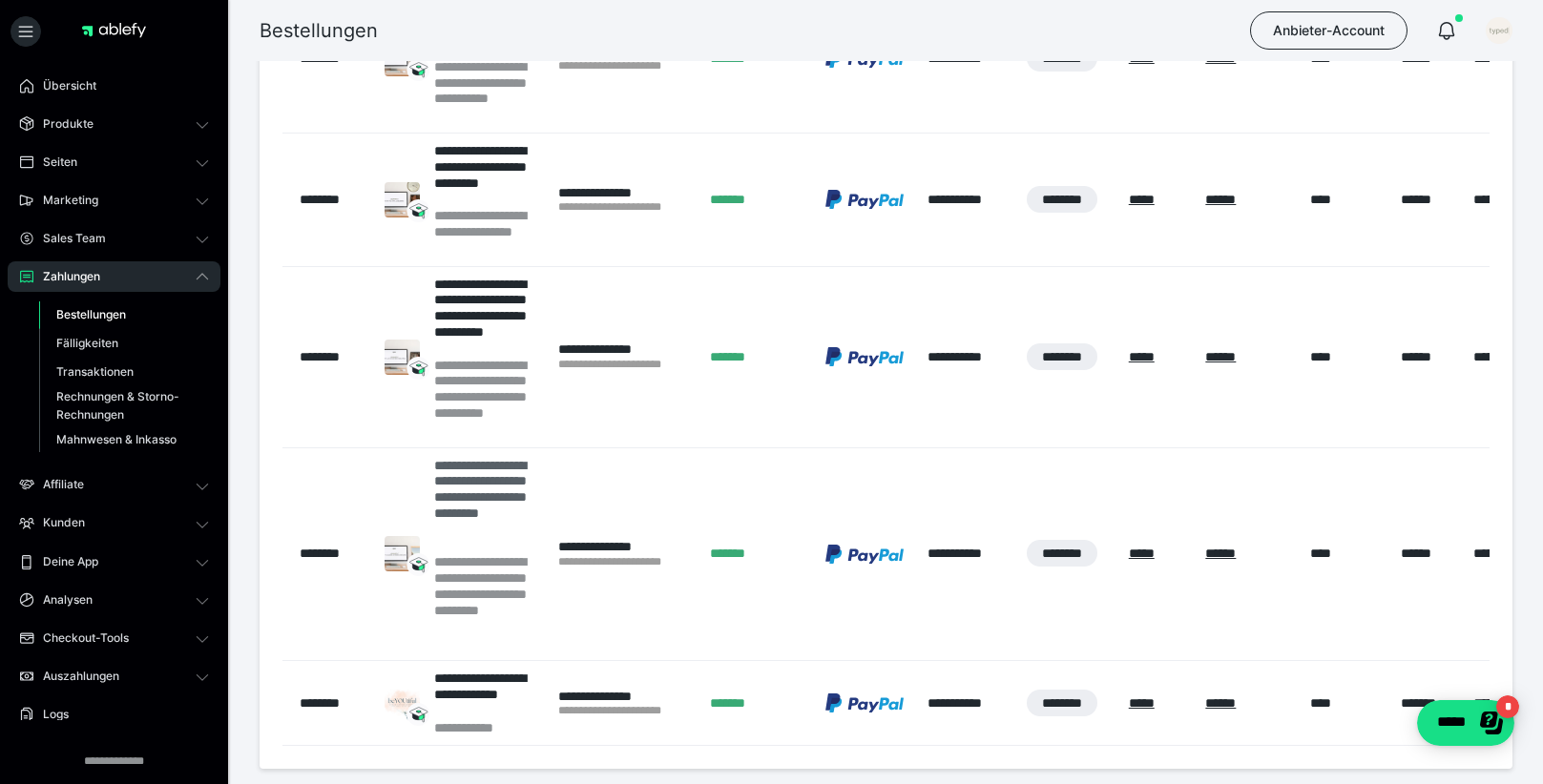 click on "**********" at bounding box center (487, 505) 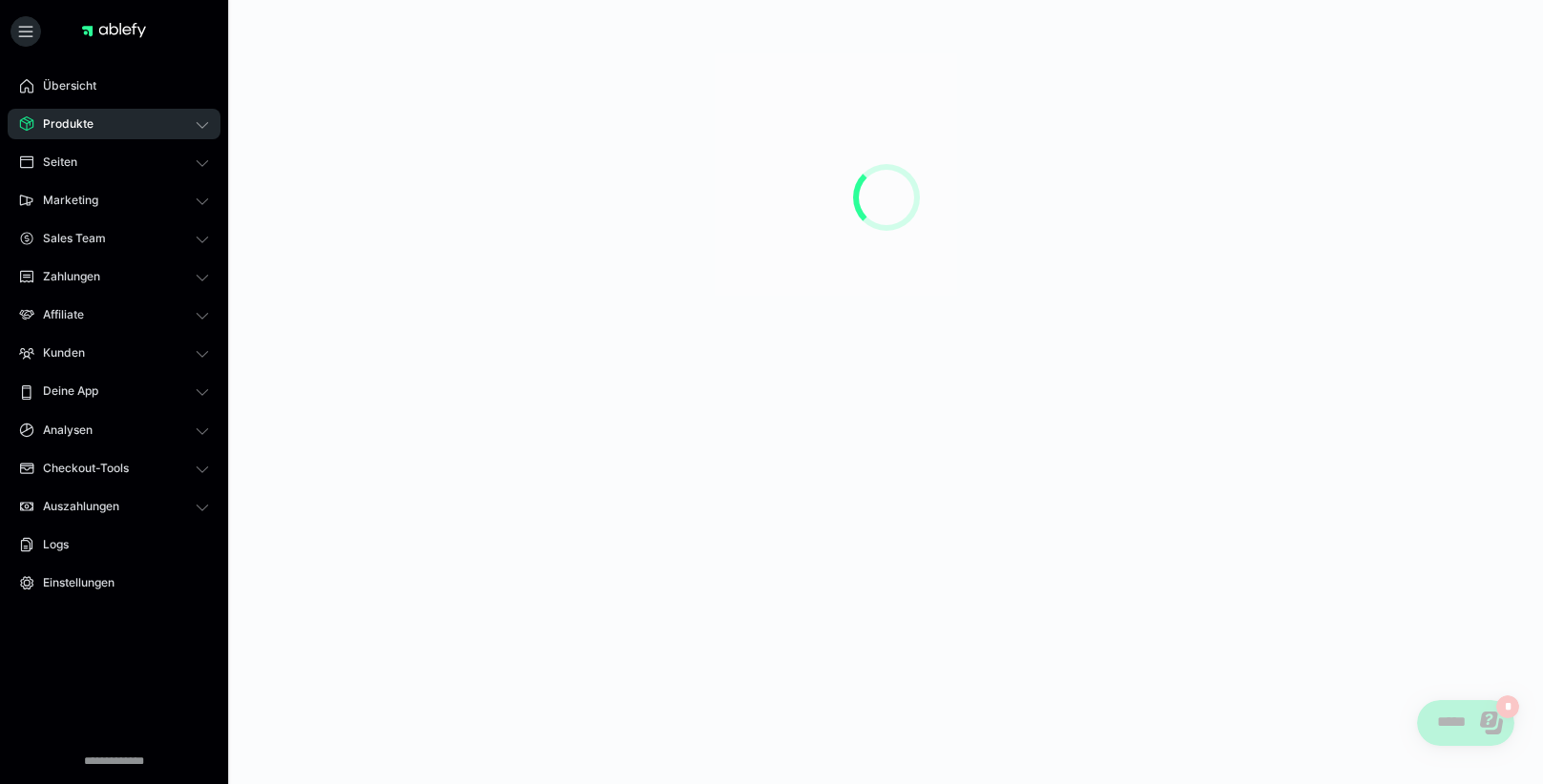 scroll, scrollTop: 0, scrollLeft: 0, axis: both 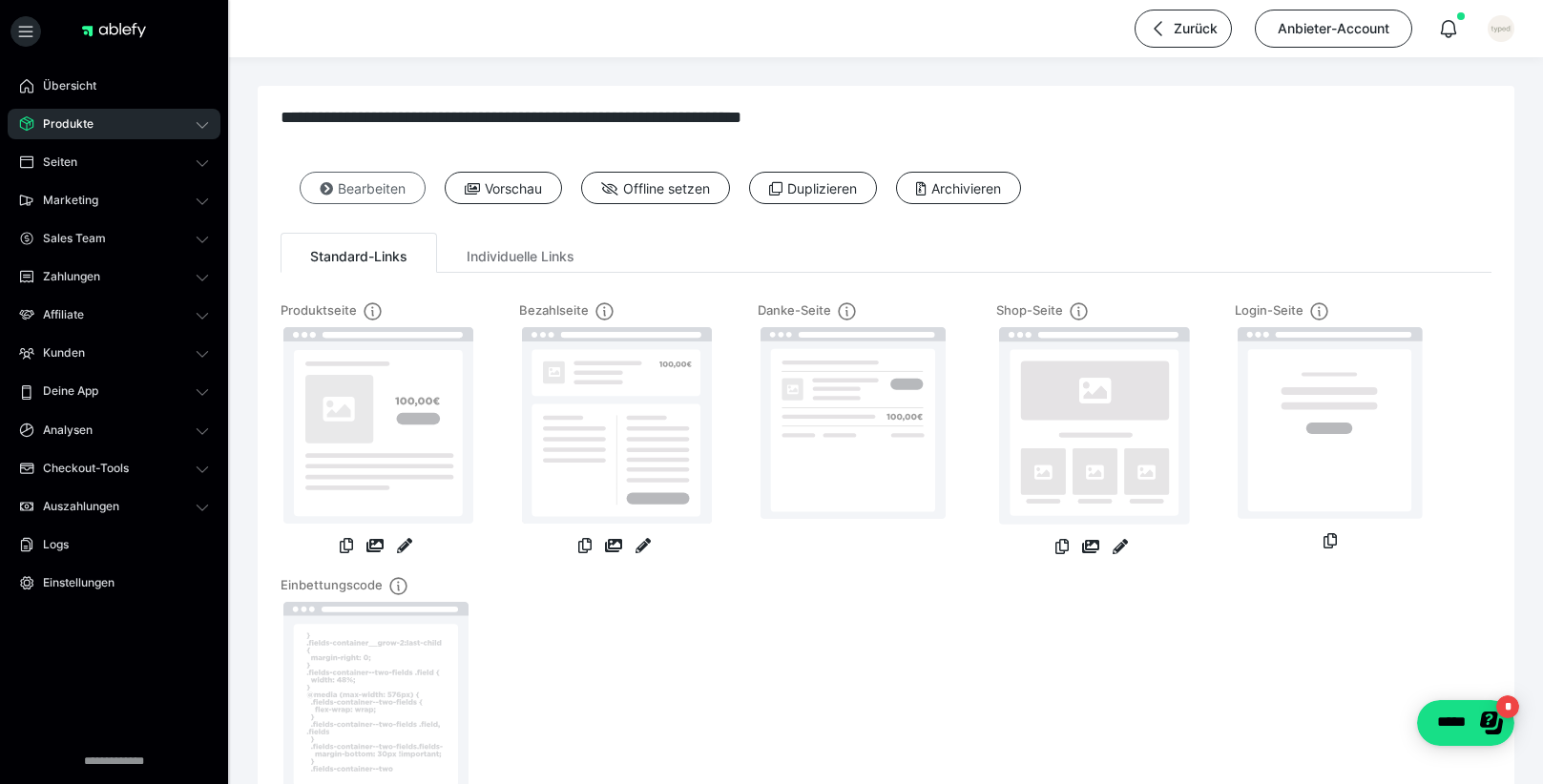 click on "Bearbeiten" at bounding box center [363, 188] 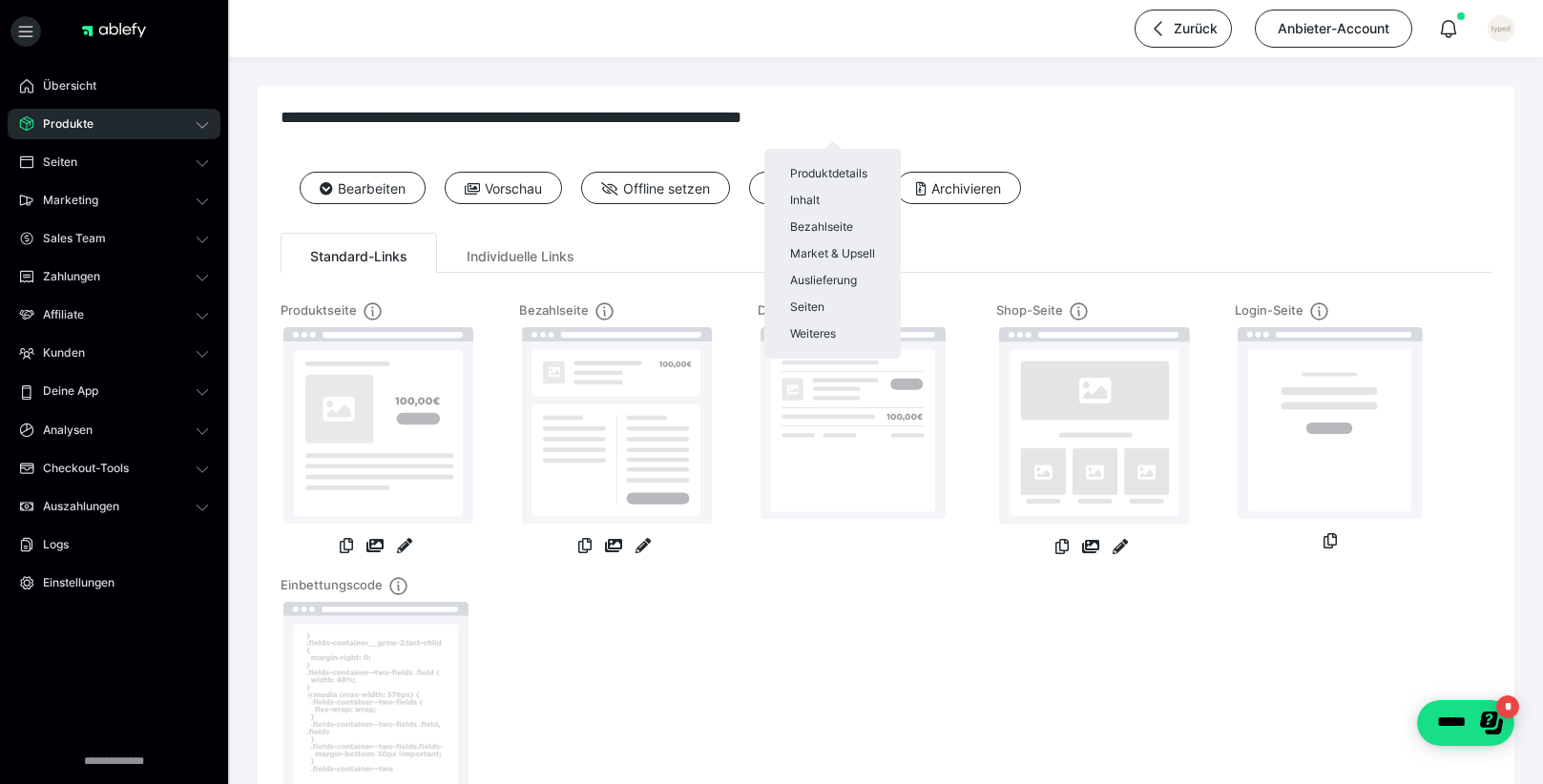 click at bounding box center (771, 392) 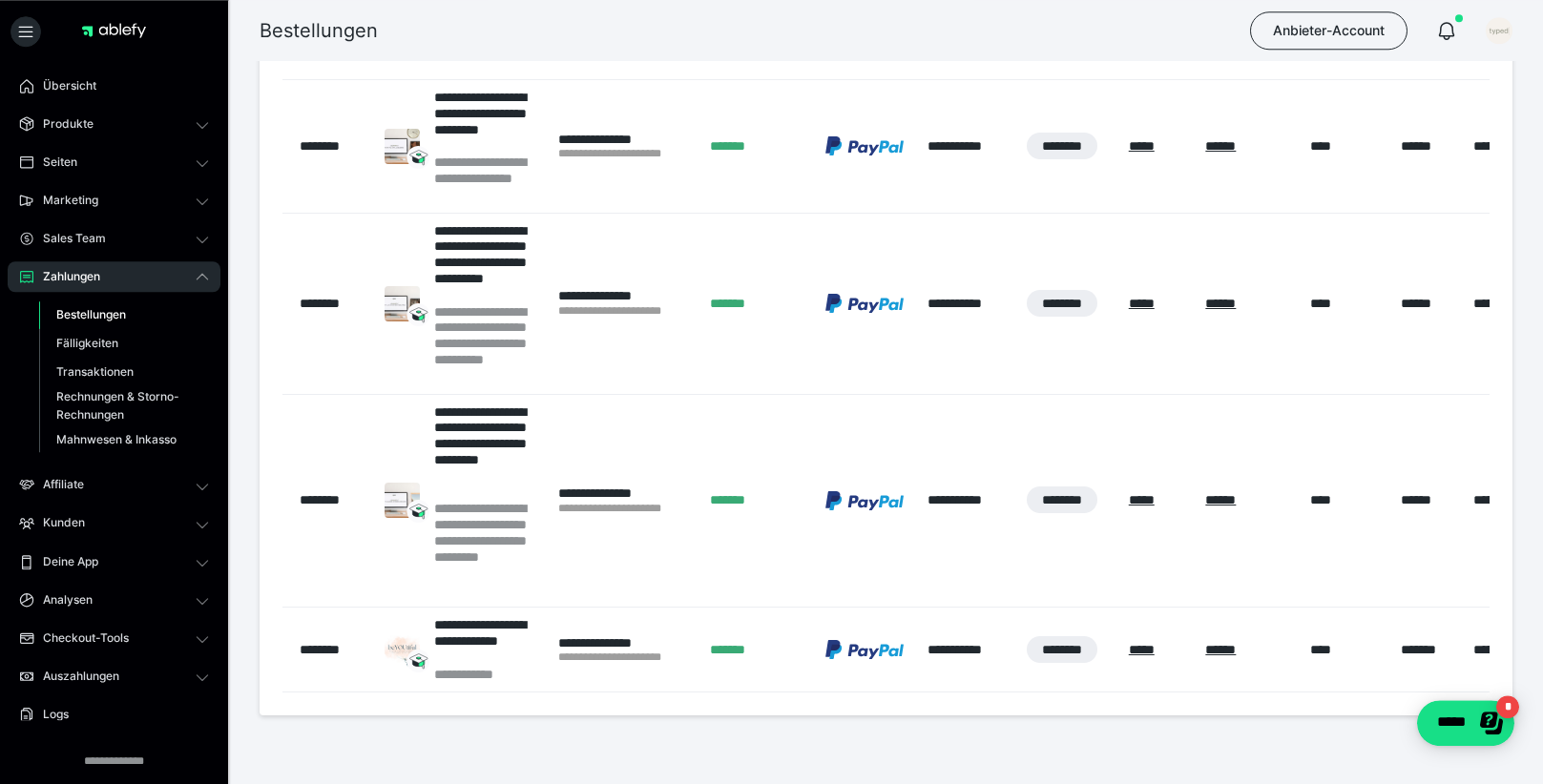 scroll, scrollTop: 532, scrollLeft: 0, axis: vertical 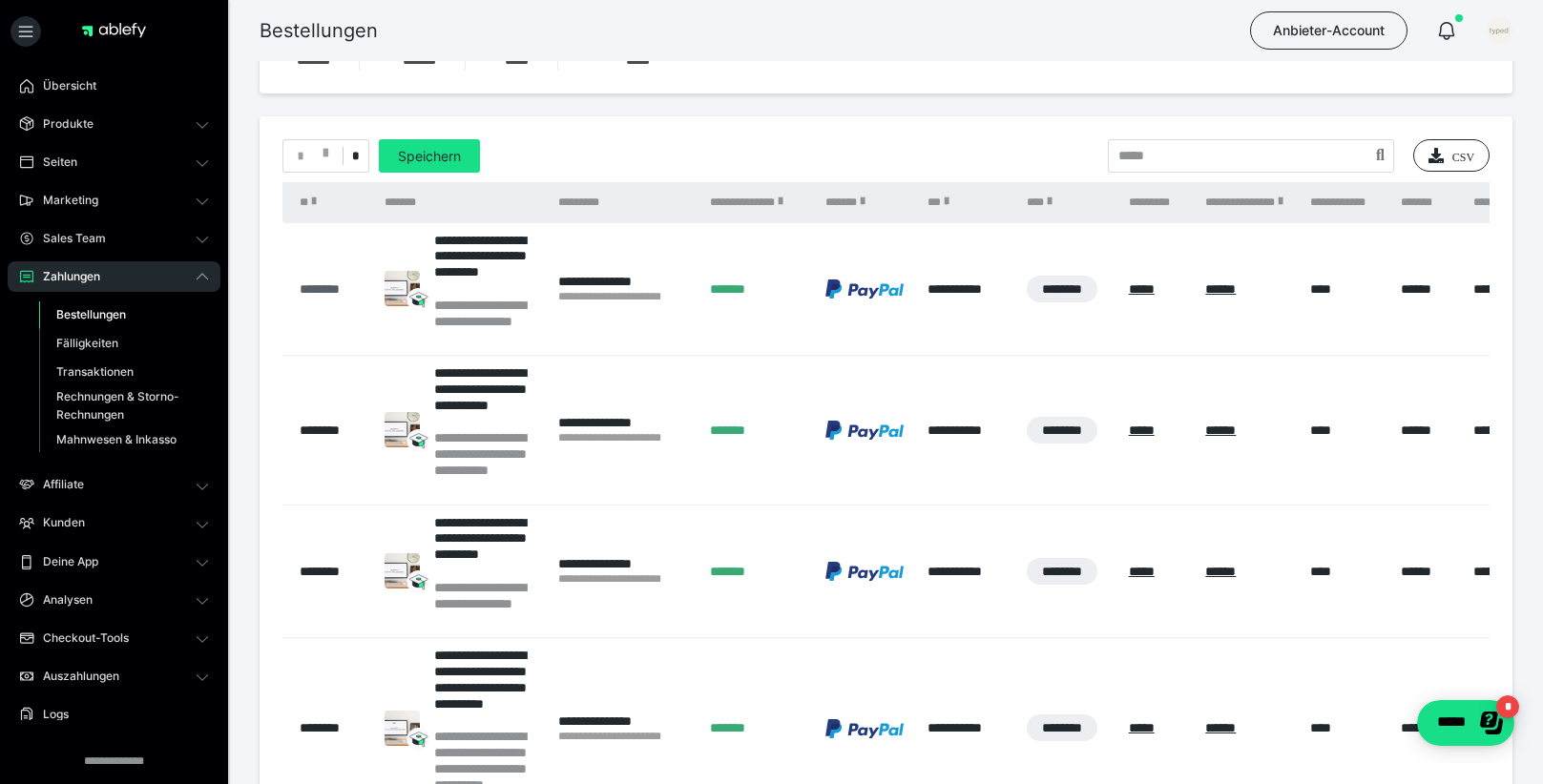 click on "********" at bounding box center (332, 289) 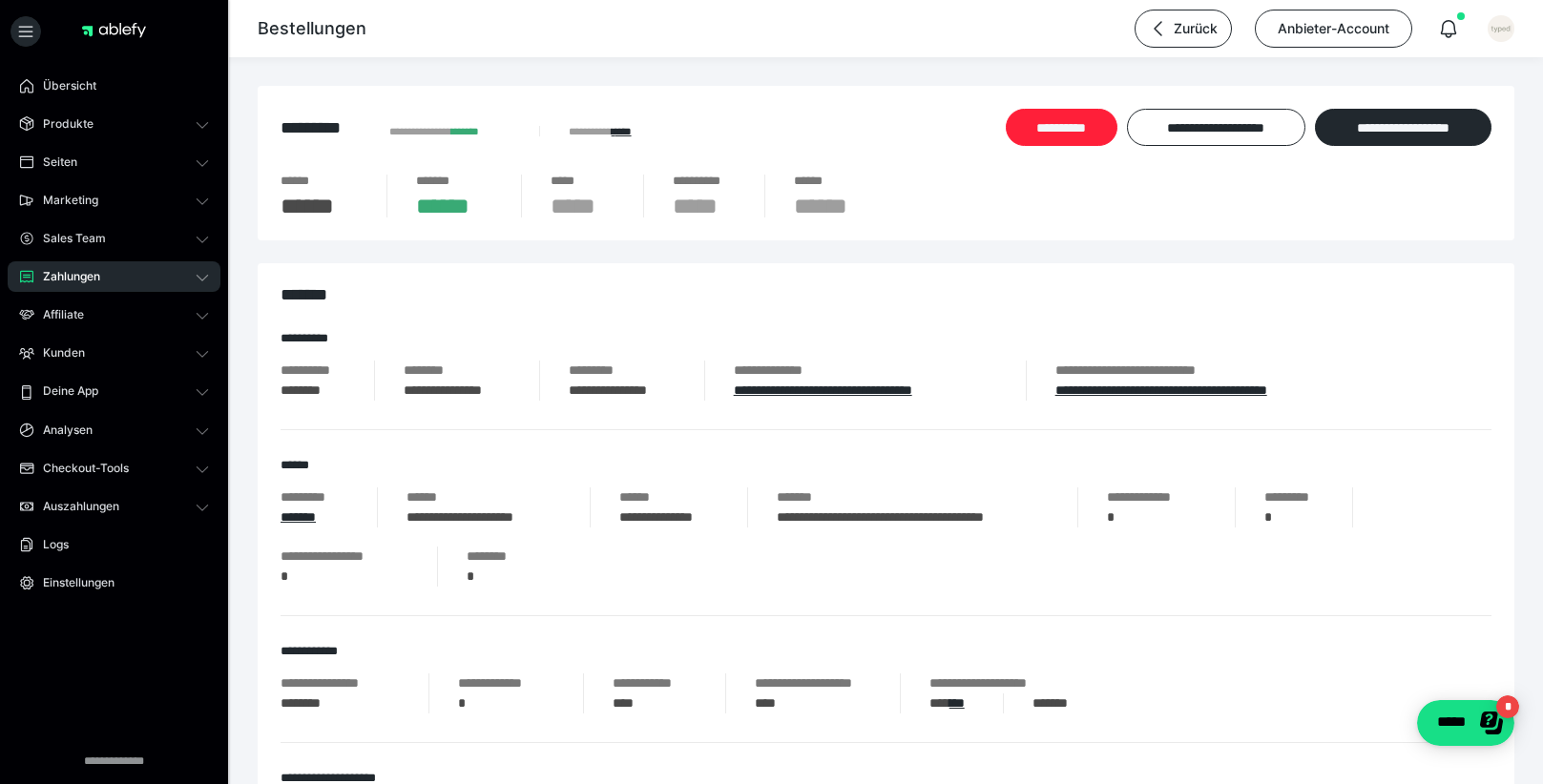 click on "**********" at bounding box center (1061, 127) 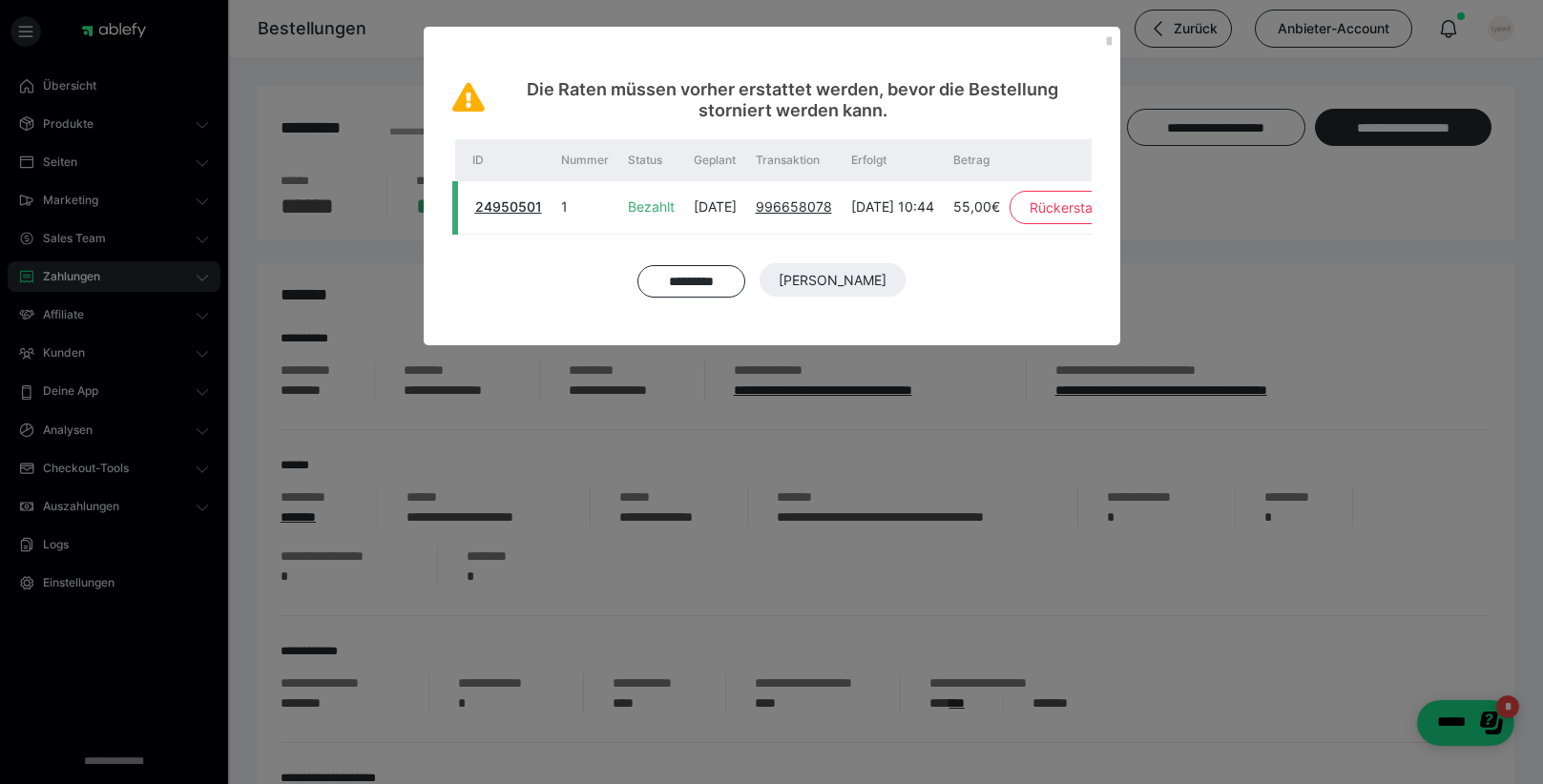 scroll, scrollTop: 0, scrollLeft: 99, axis: horizontal 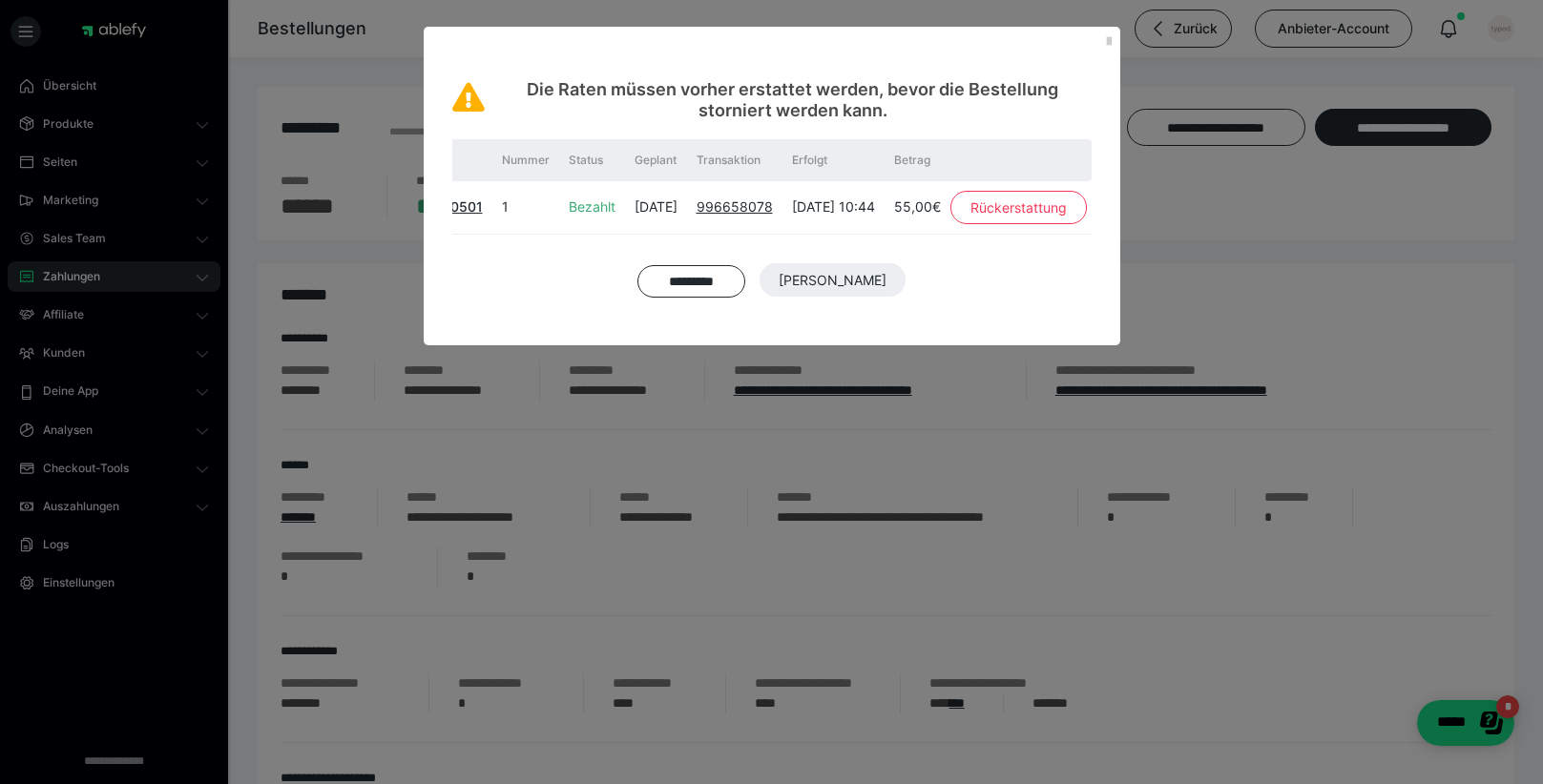 click on "Rückerstattung" at bounding box center (1018, 208) 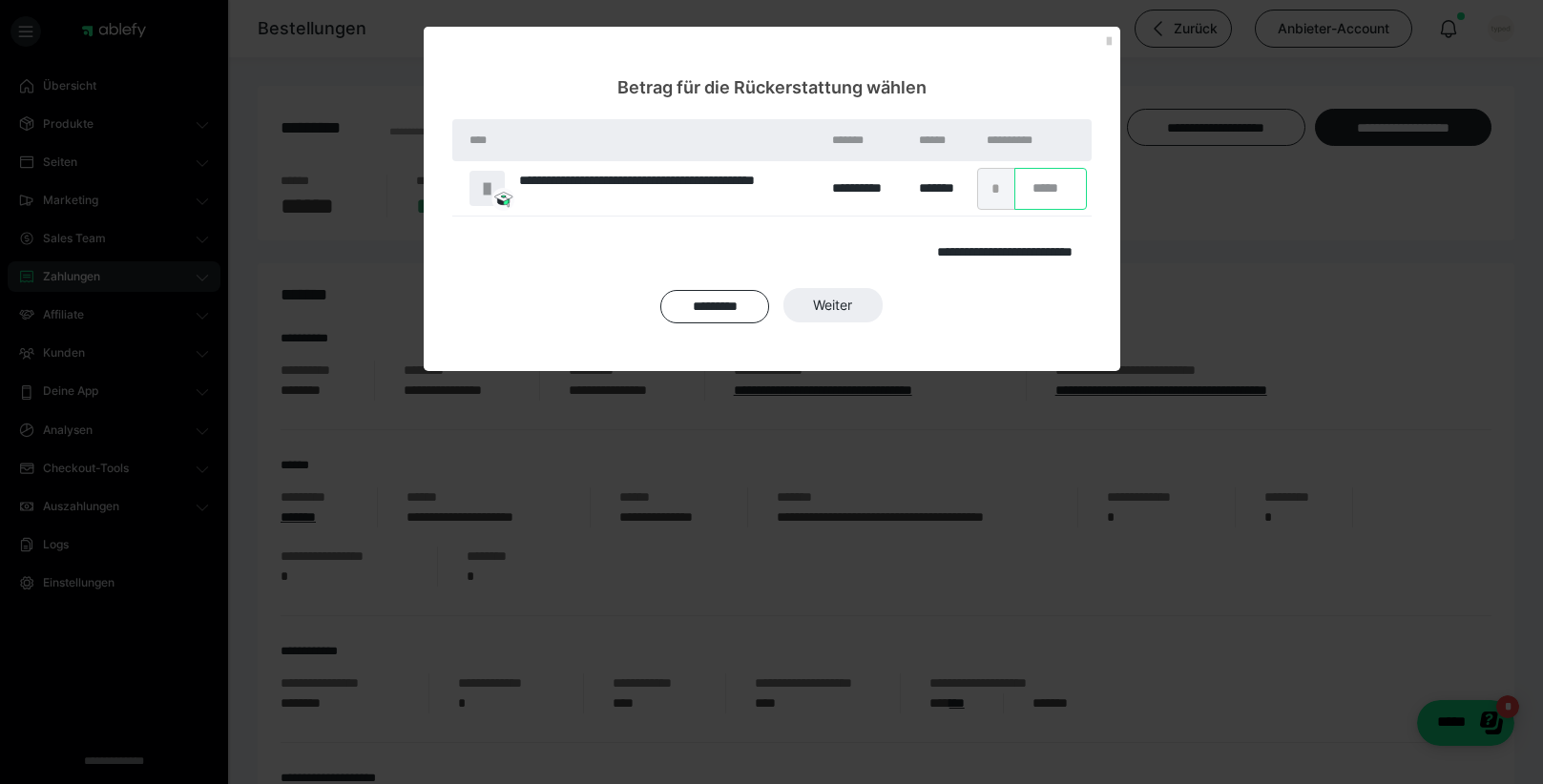 click on "*" at bounding box center (1051, 189) 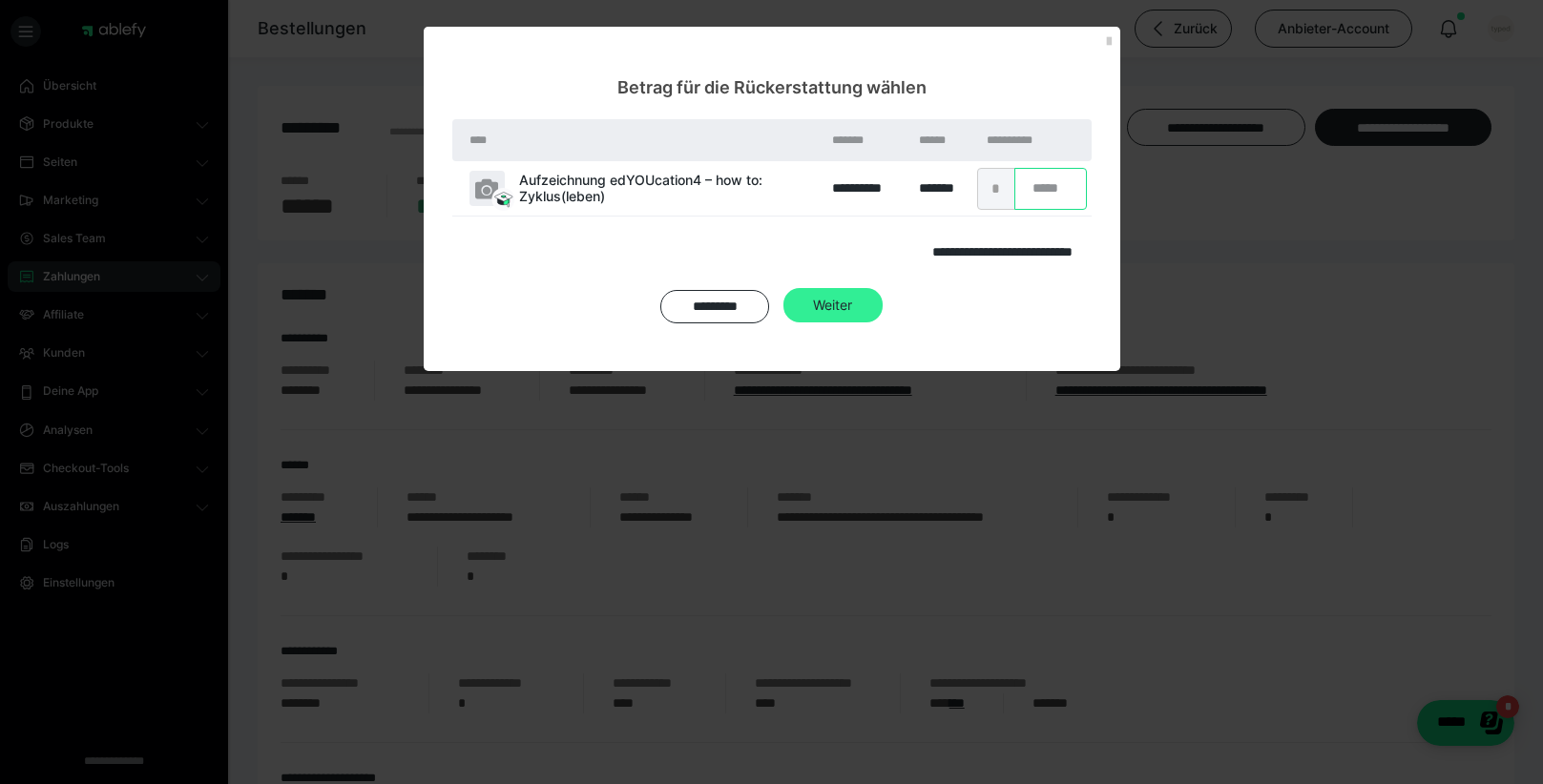 type on "**" 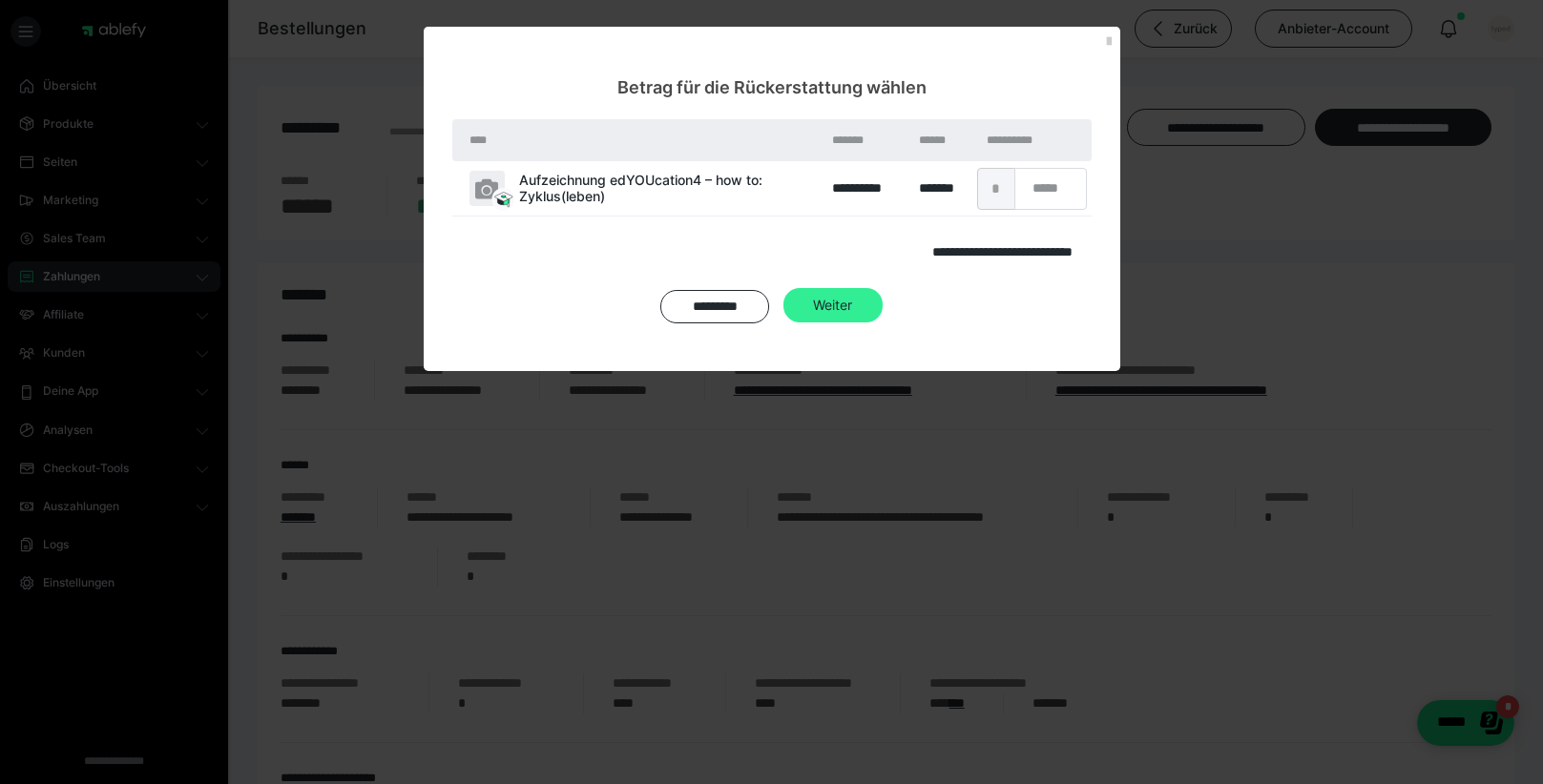 click on "Weiter" at bounding box center [832, 280] 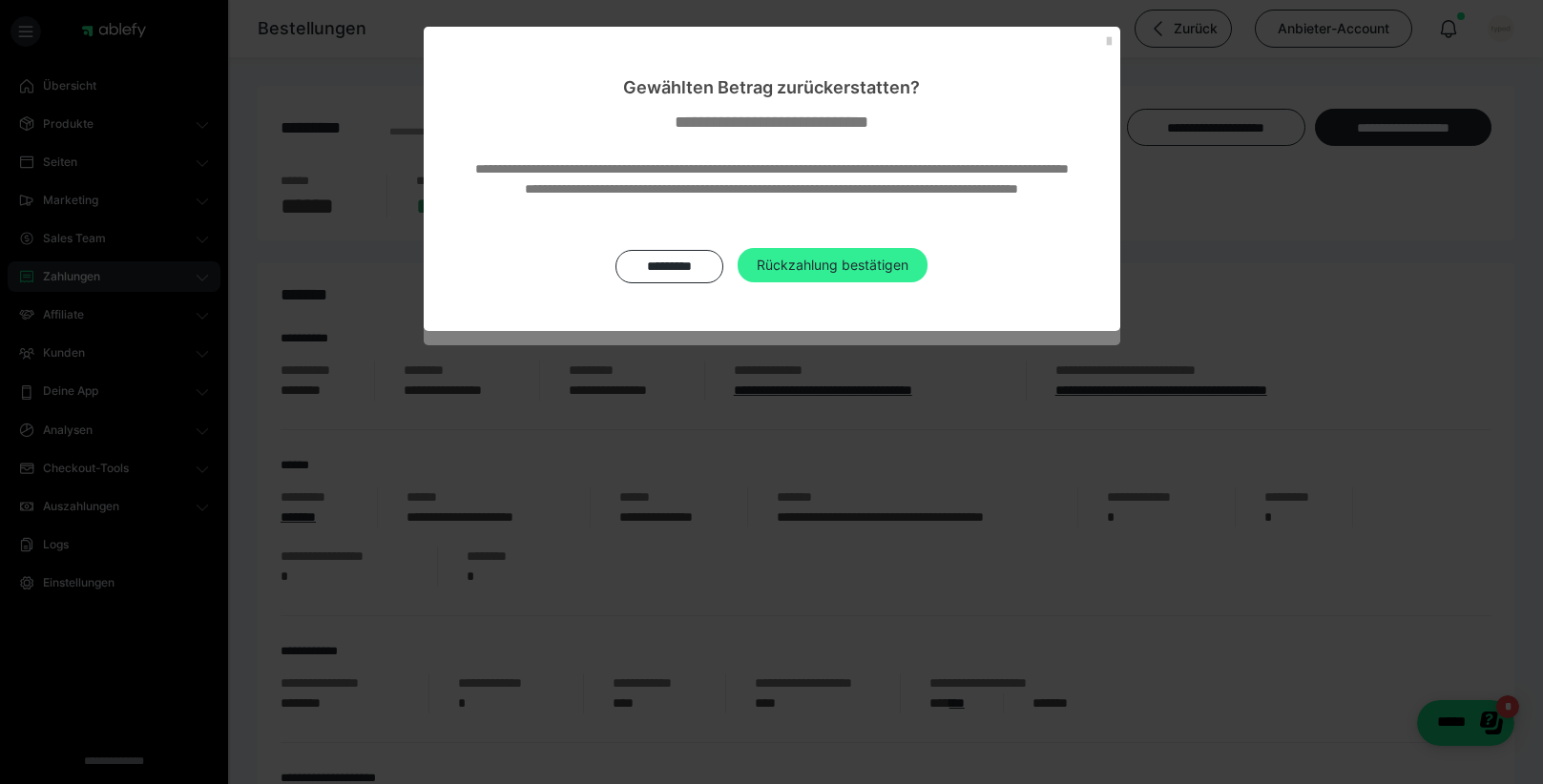 click on "Rückzahlung bestätigen" at bounding box center (832, 265) 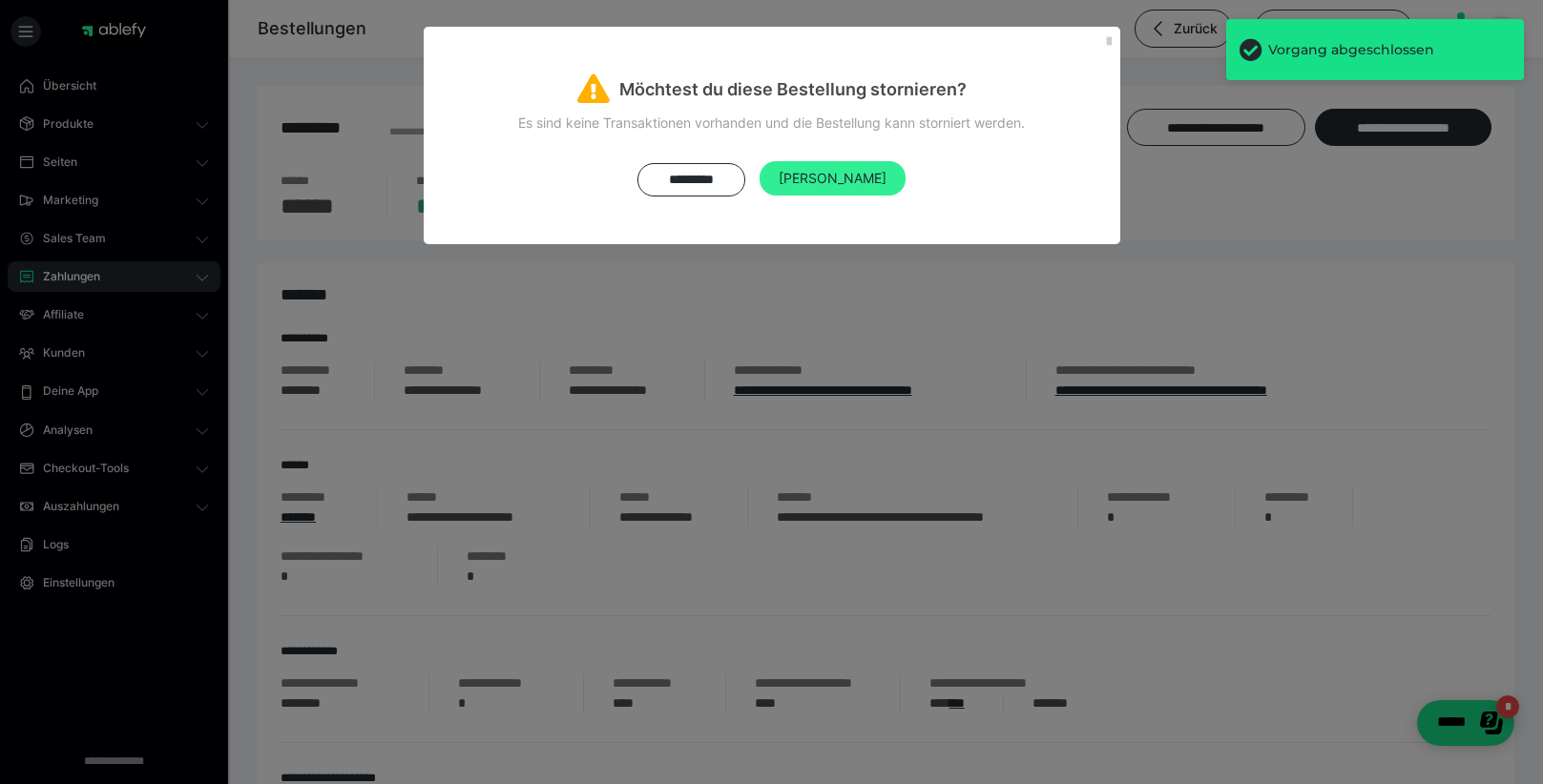 click on "[PERSON_NAME]" at bounding box center (832, 177) 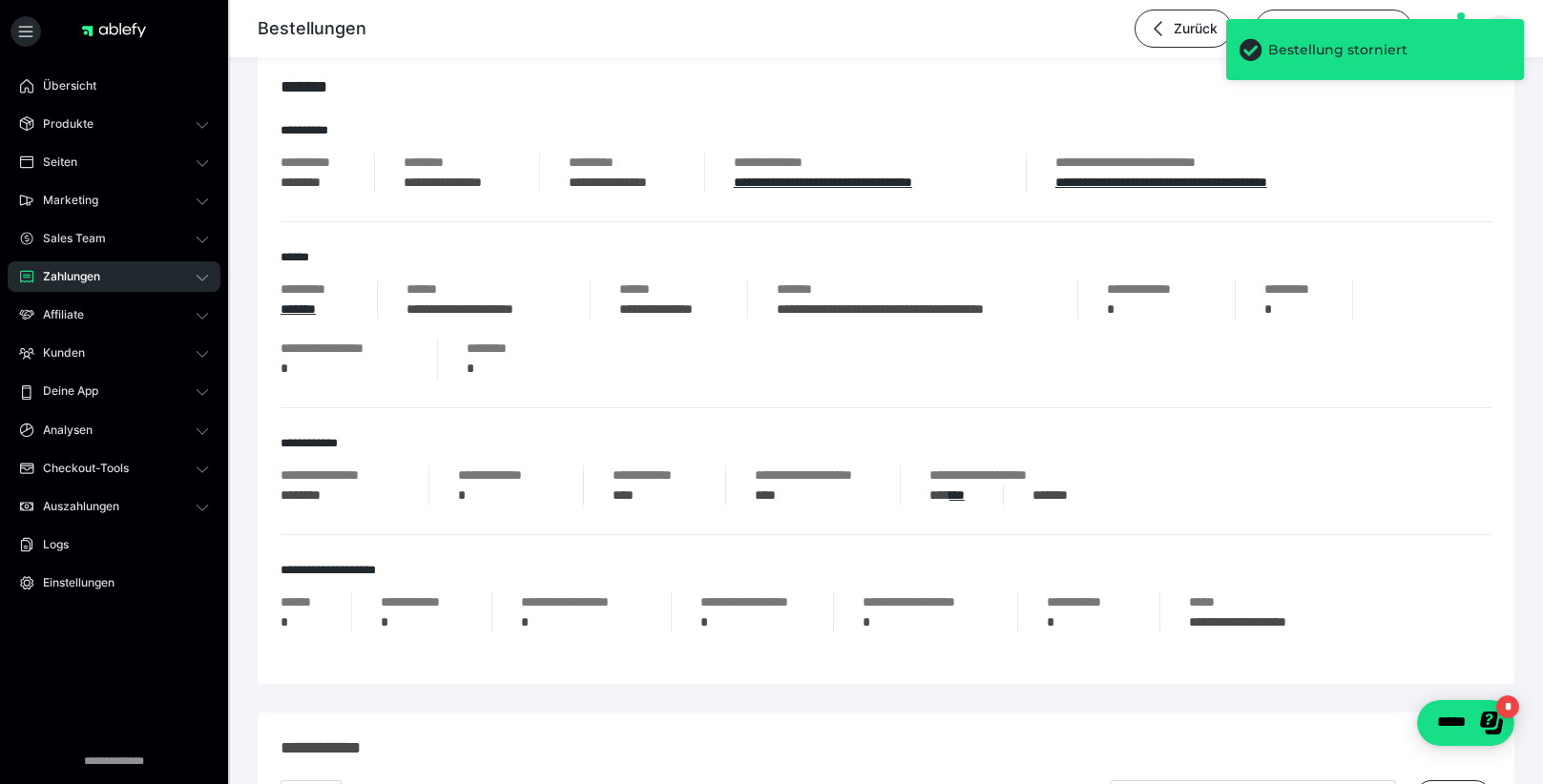 scroll, scrollTop: 0, scrollLeft: 0, axis: both 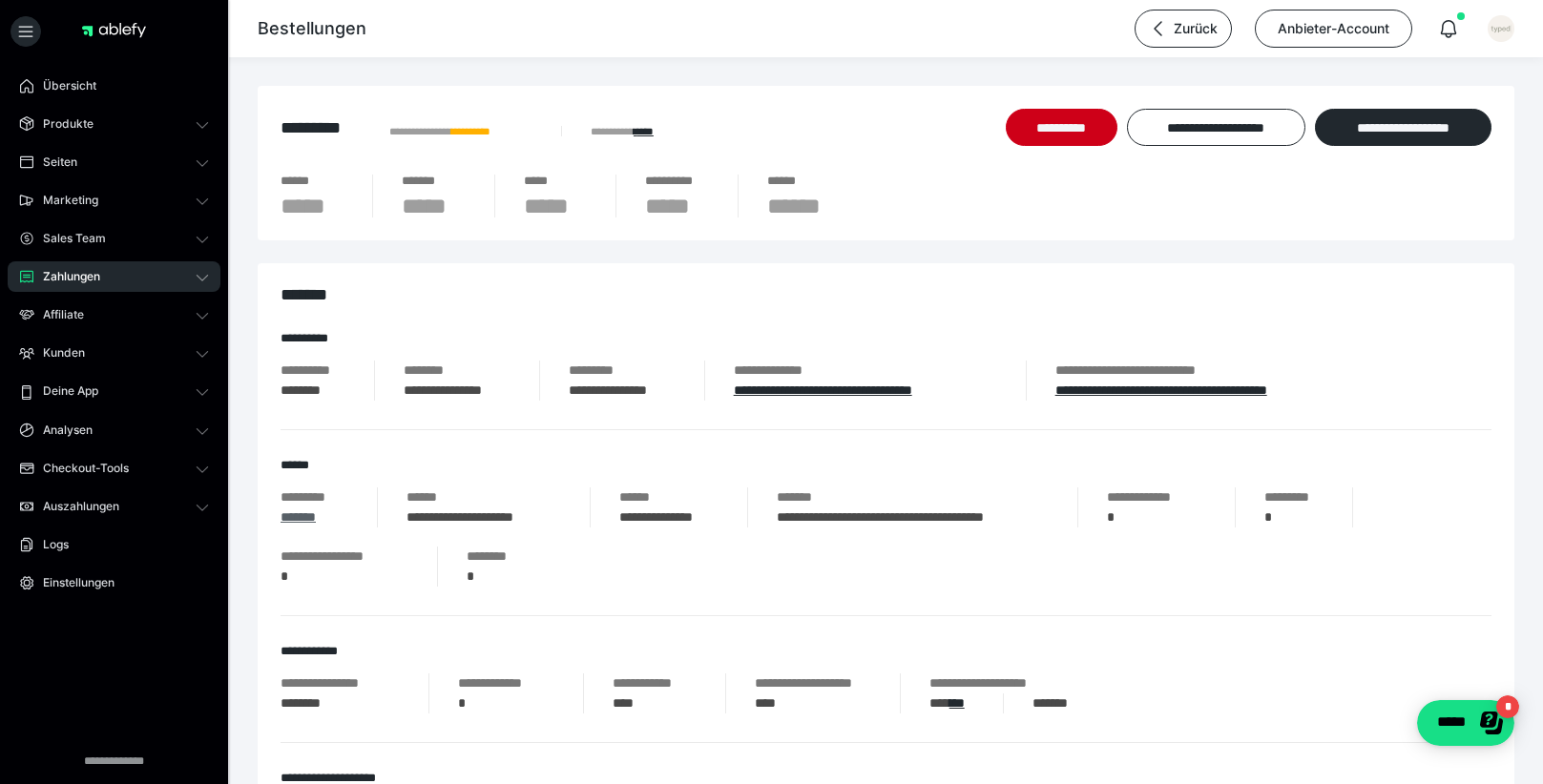 click on "*******" at bounding box center [298, 517] 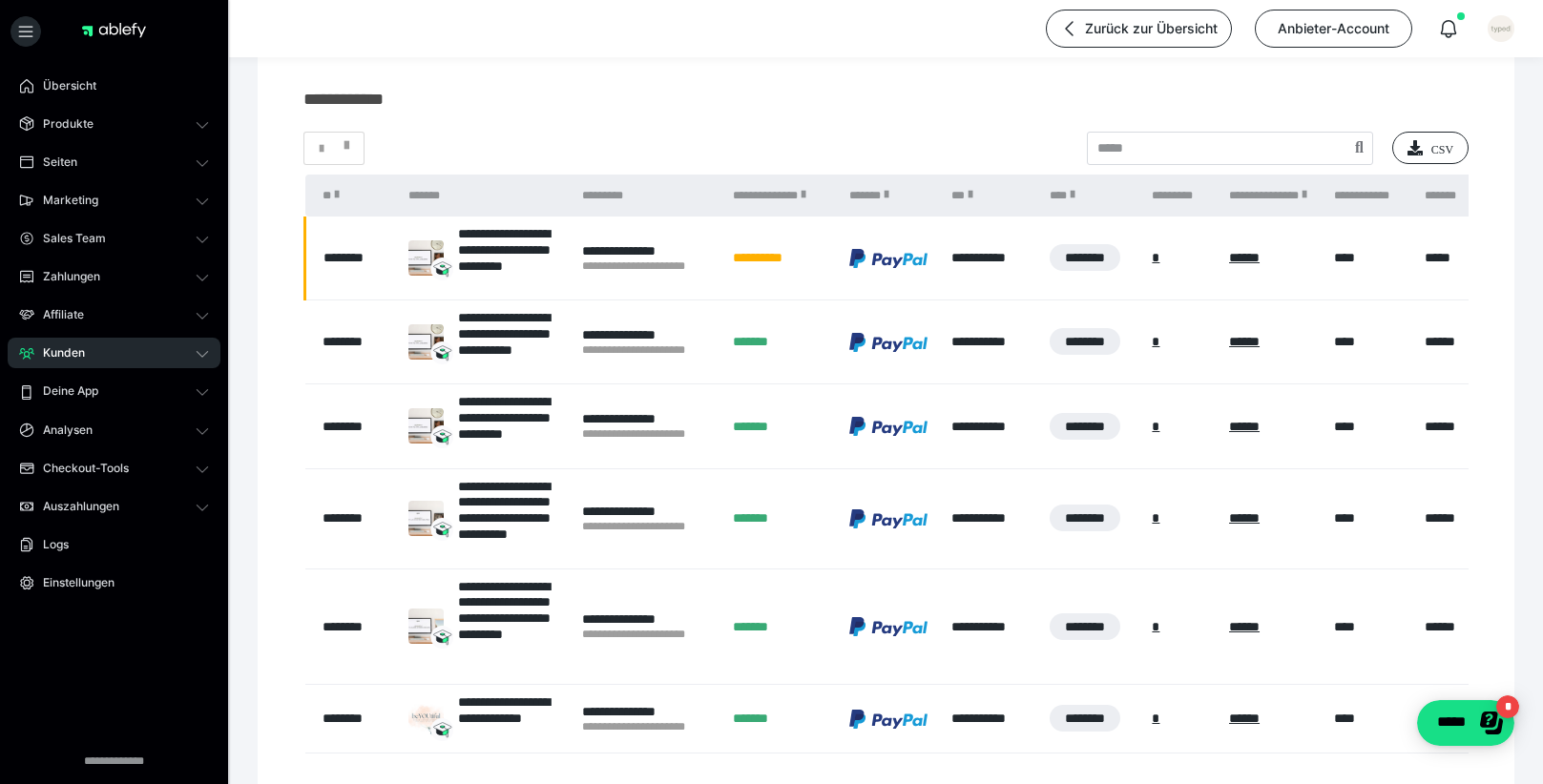 scroll, scrollTop: 204, scrollLeft: 0, axis: vertical 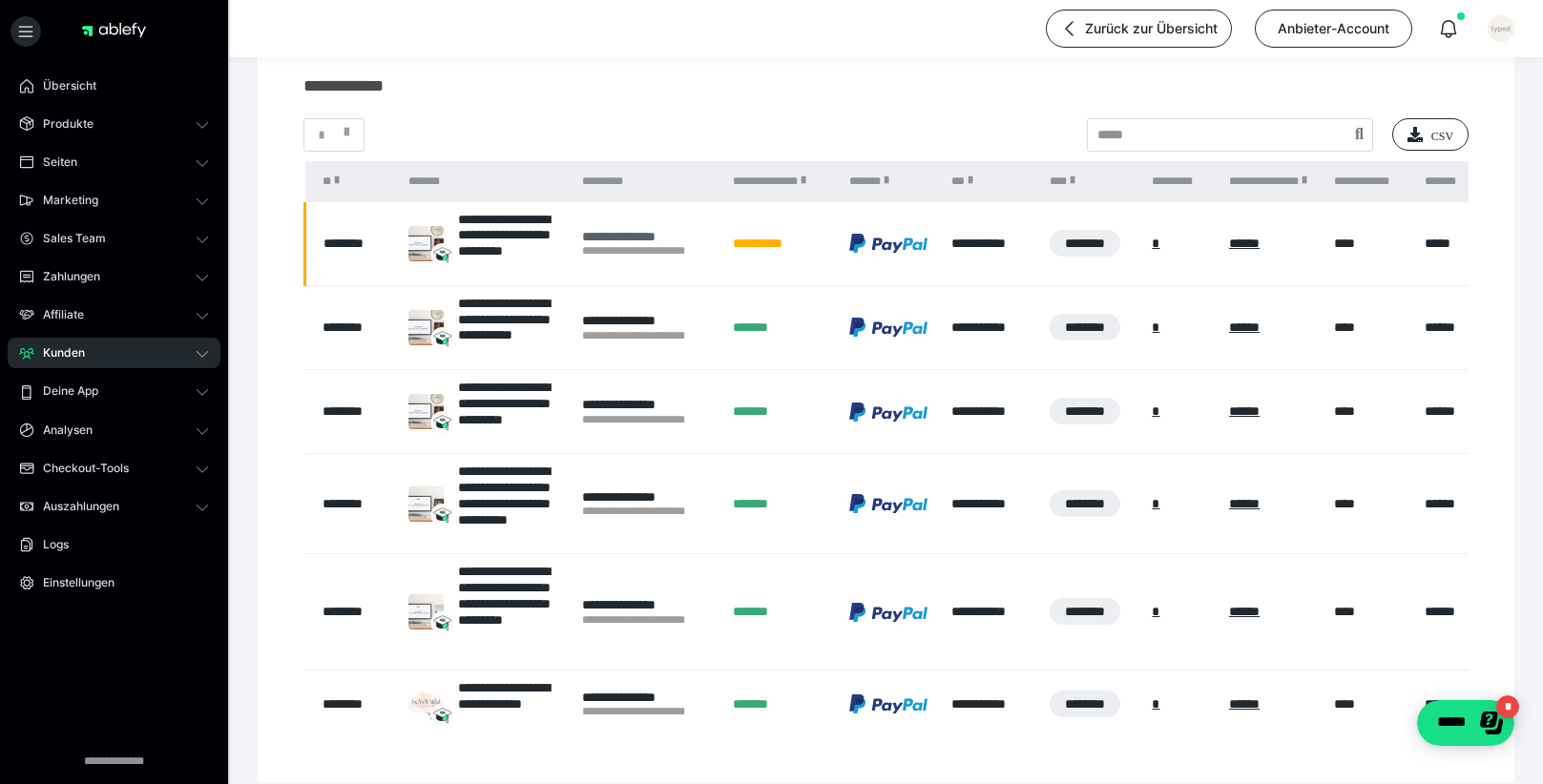click on "**********" at bounding box center (648, 237) 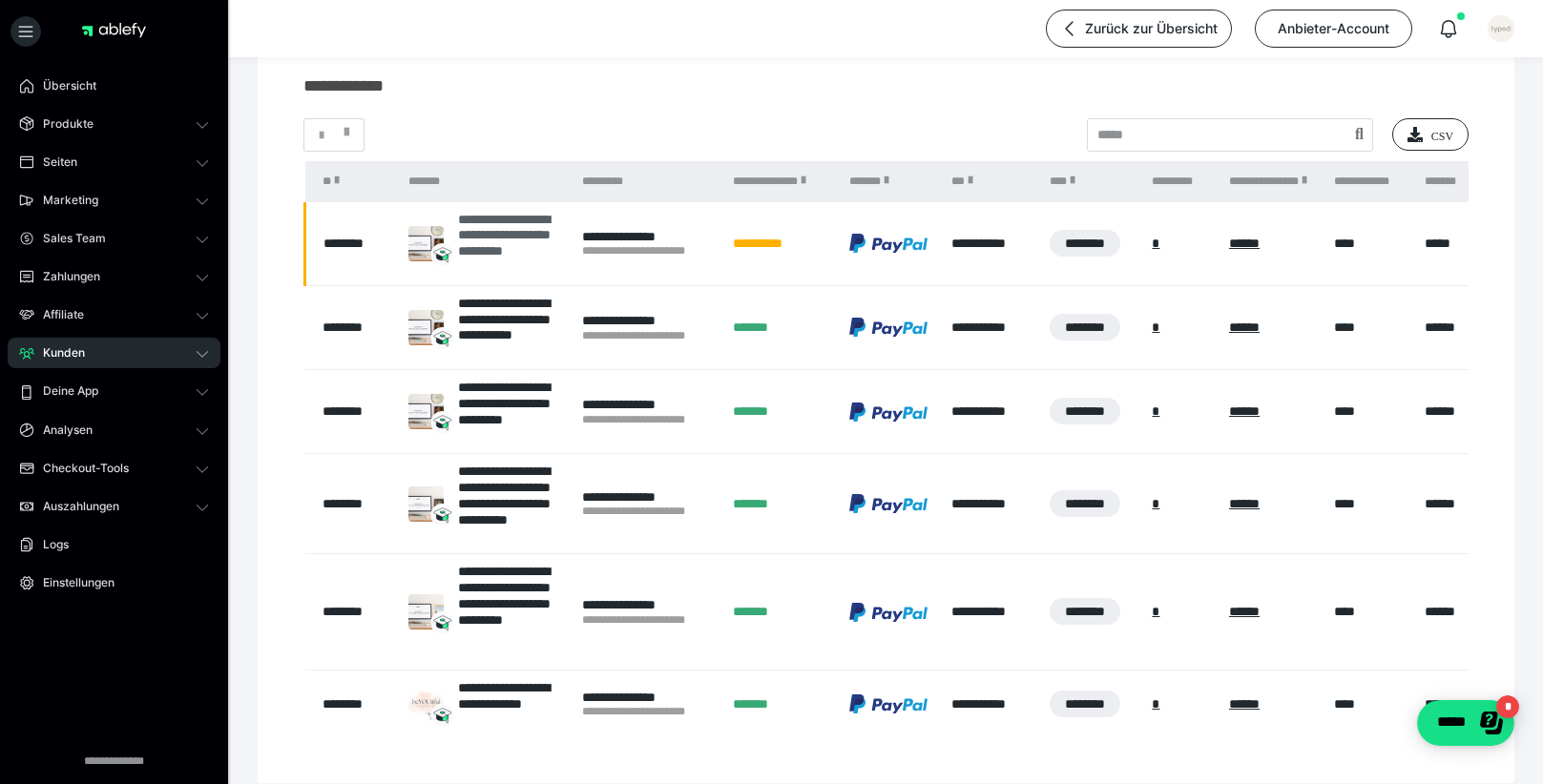 click on "**********" at bounding box center (511, 243) 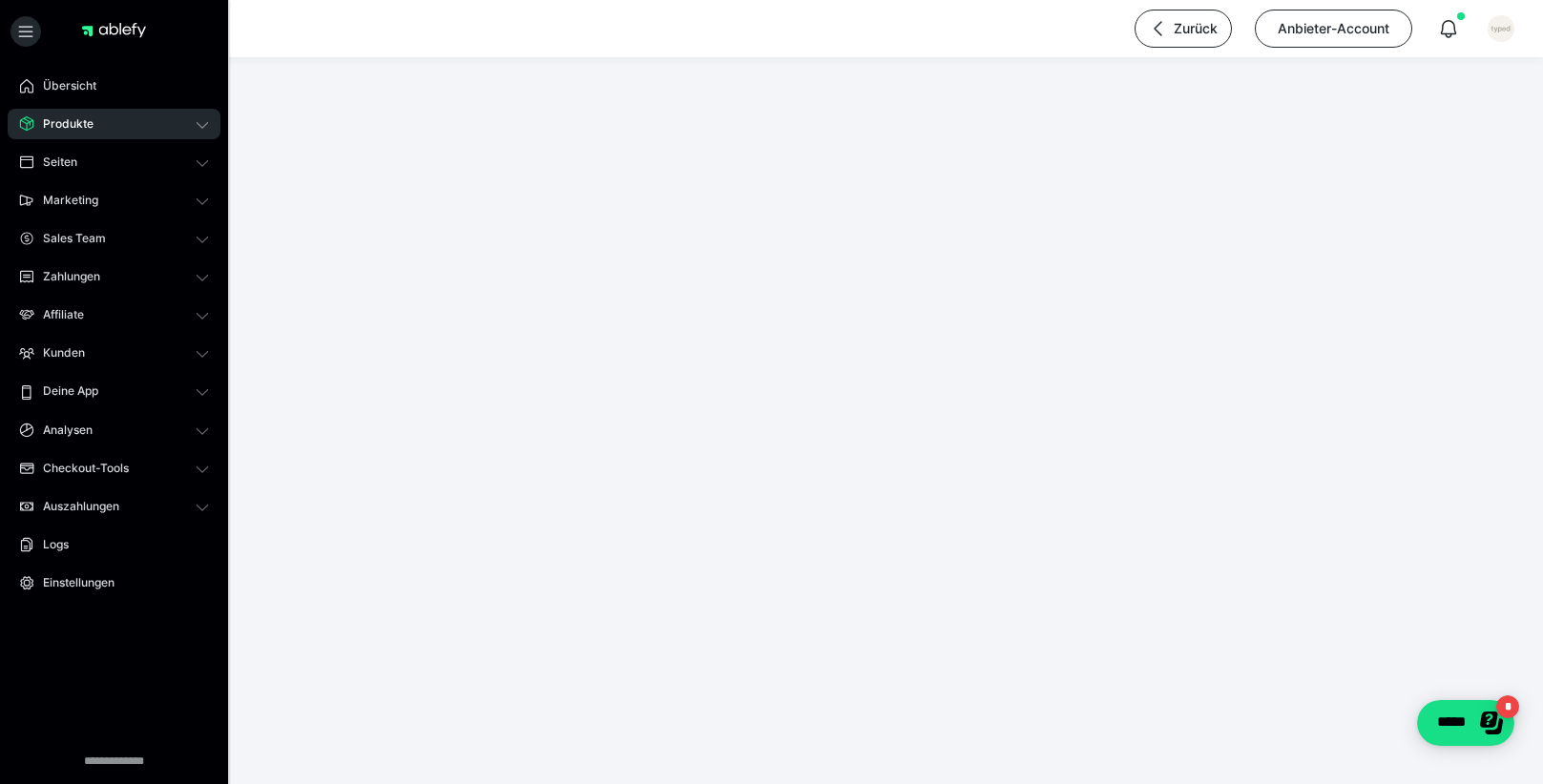 scroll, scrollTop: 0, scrollLeft: 0, axis: both 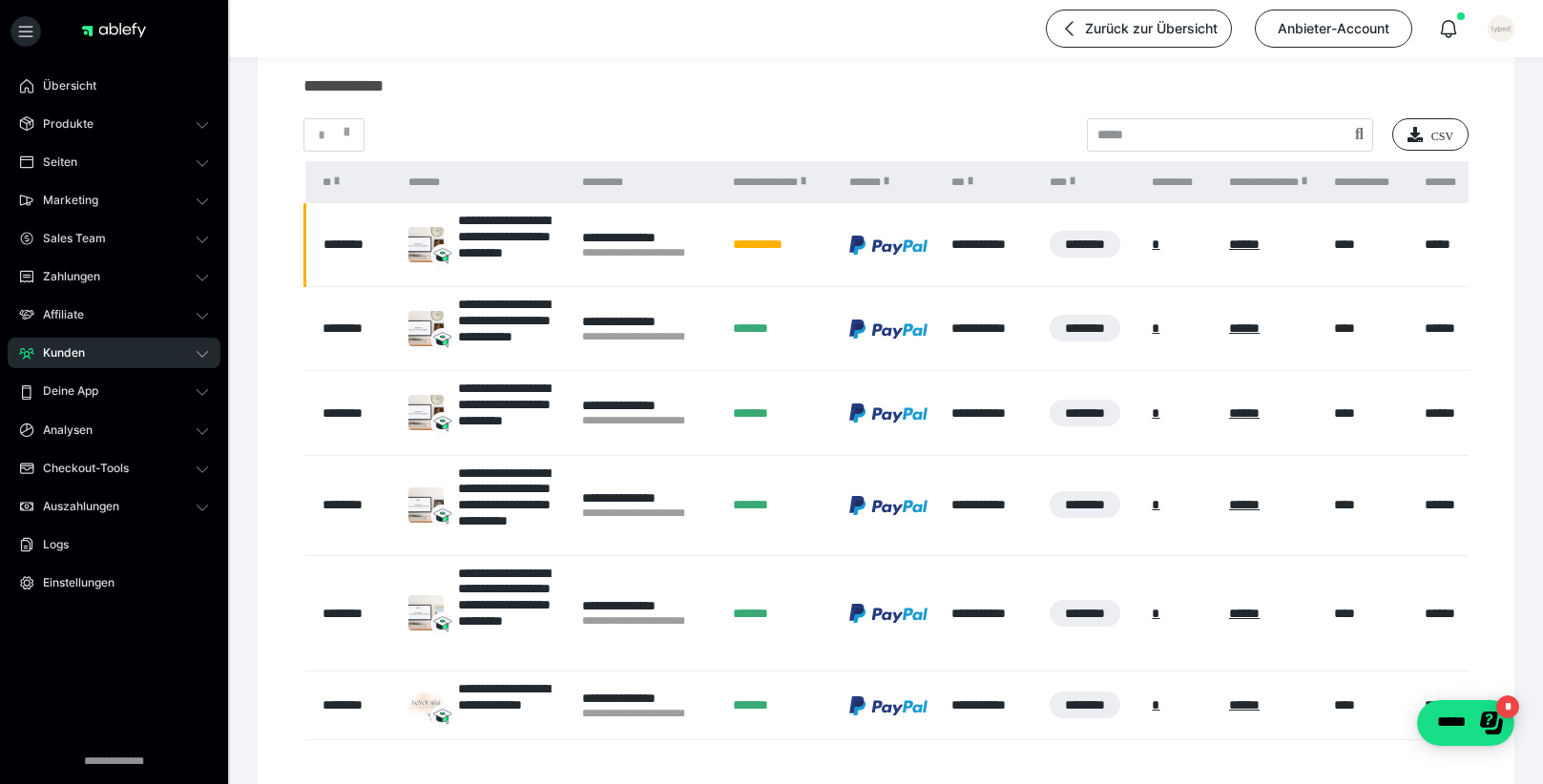 click on "********" at bounding box center [356, 244] 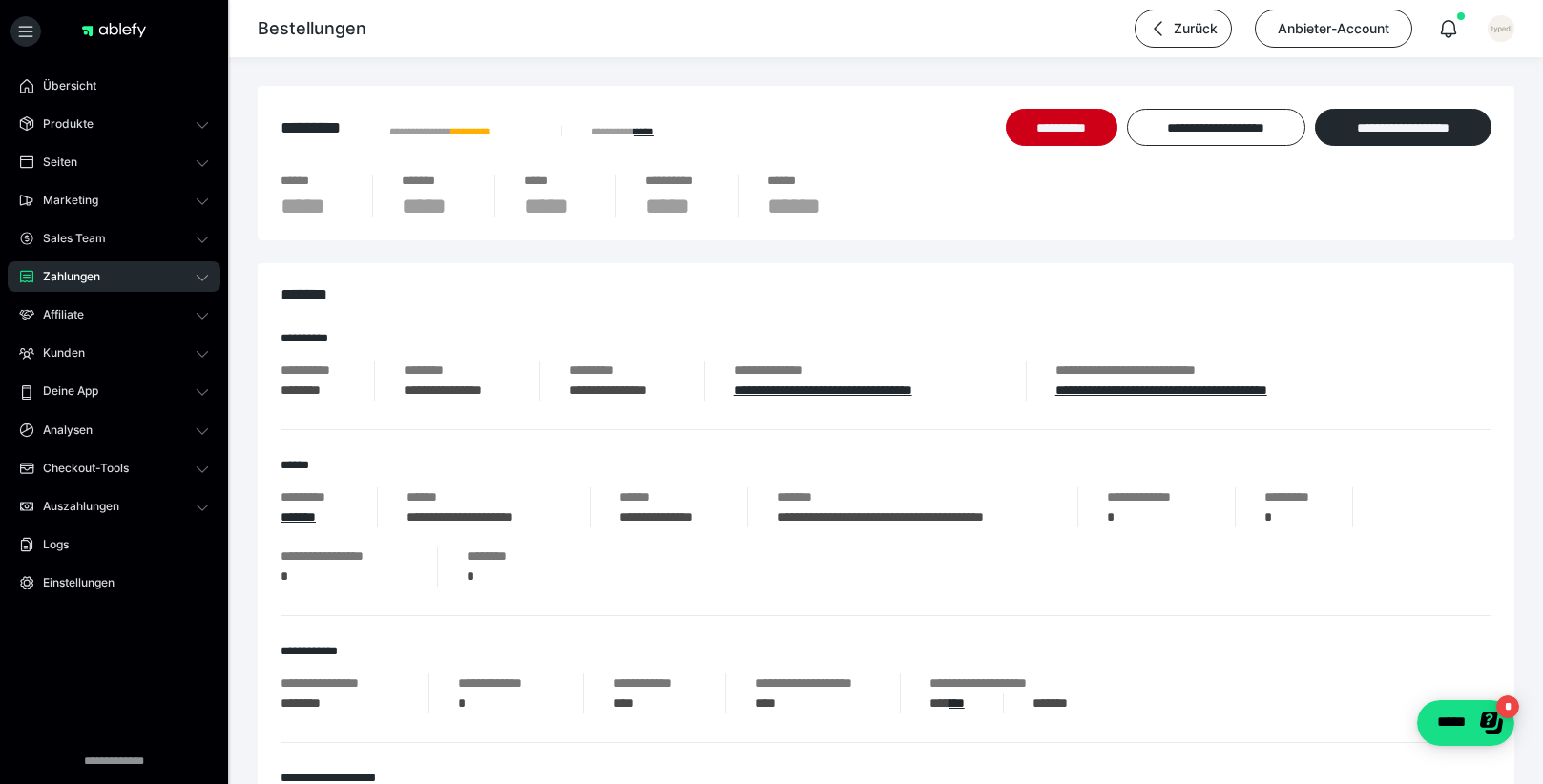 scroll, scrollTop: 10, scrollLeft: 0, axis: vertical 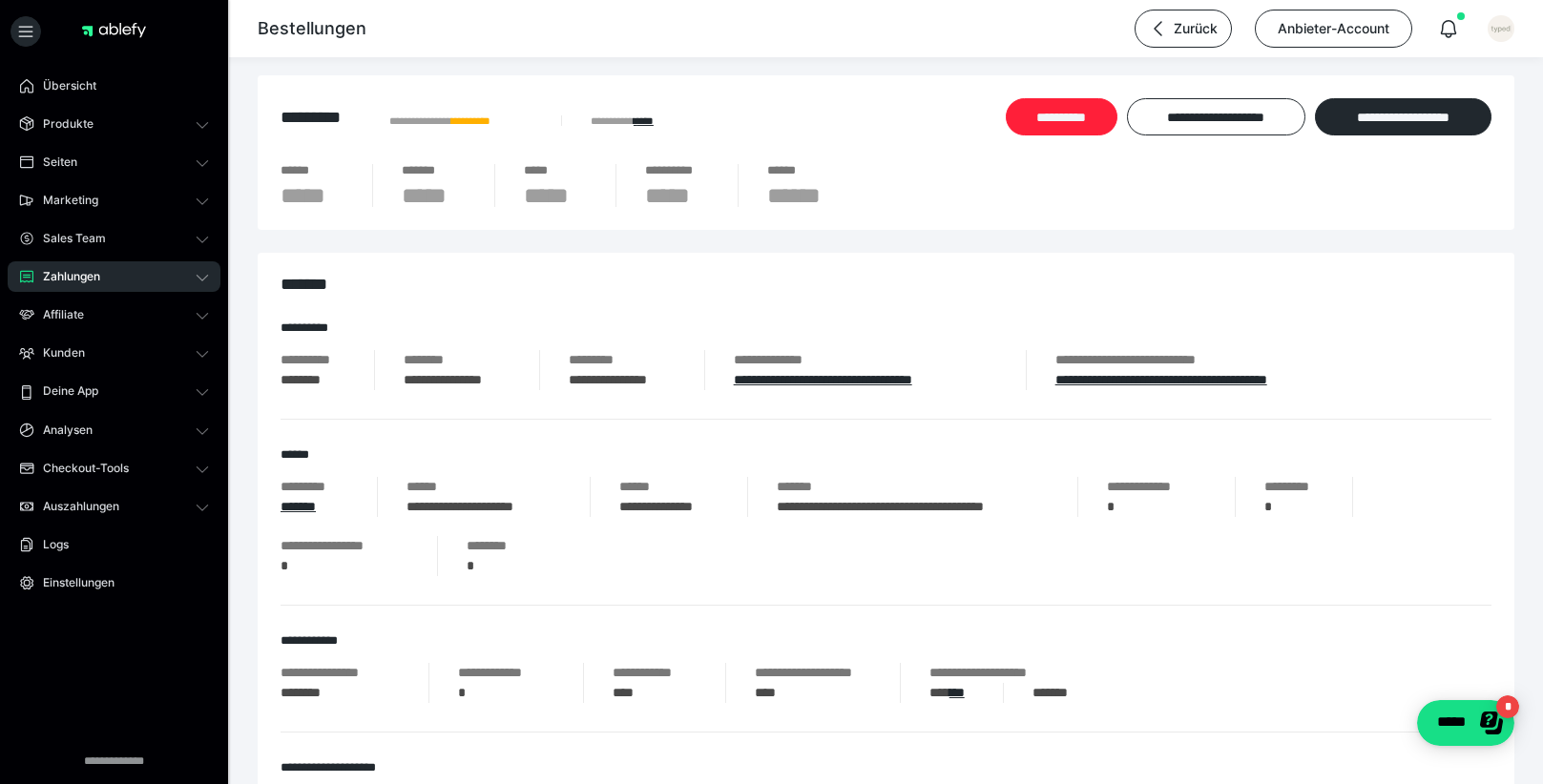 click on "**********" at bounding box center (1061, 116) 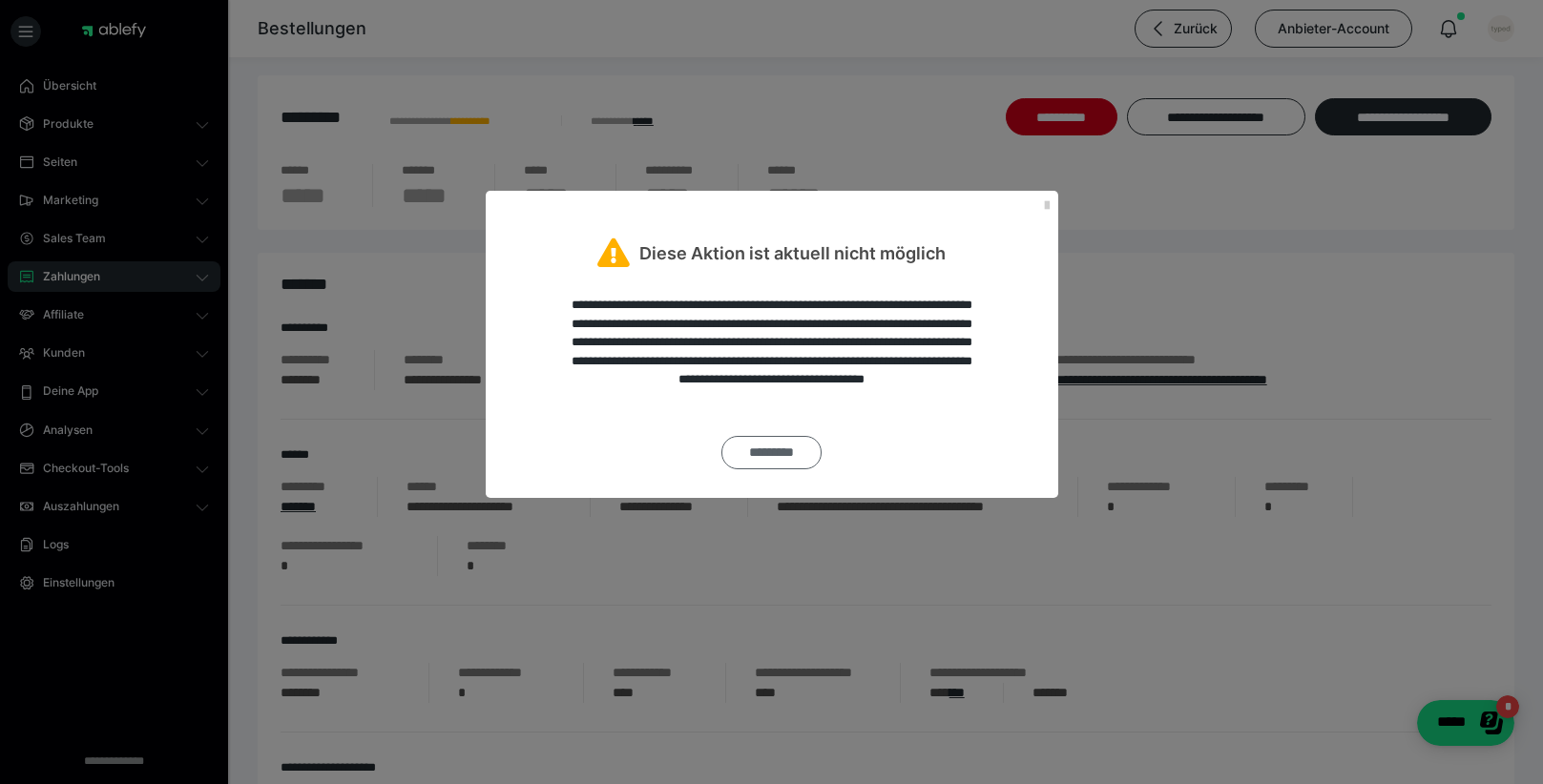 click on "*********" at bounding box center [772, 452] 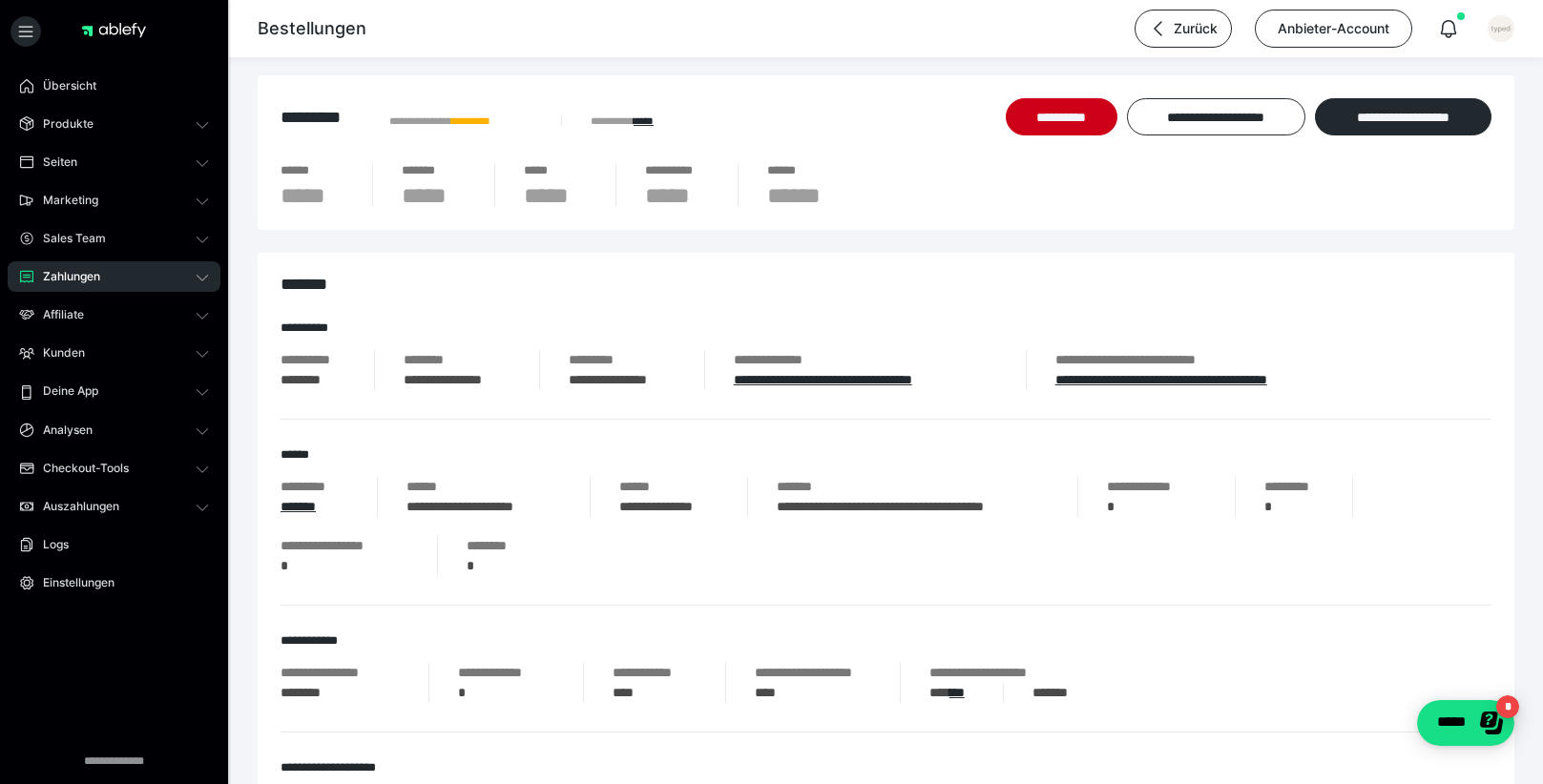 scroll, scrollTop: 0, scrollLeft: 0, axis: both 